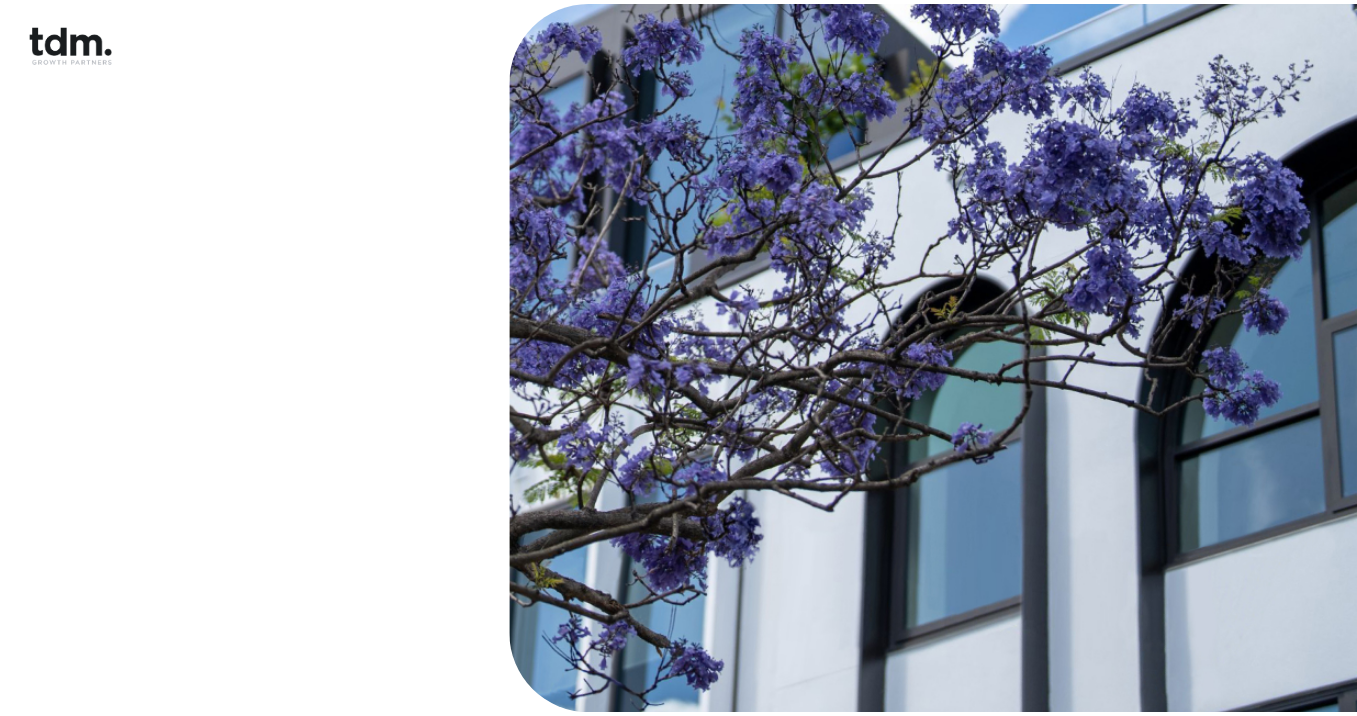 scroll, scrollTop: 0, scrollLeft: 0, axis: both 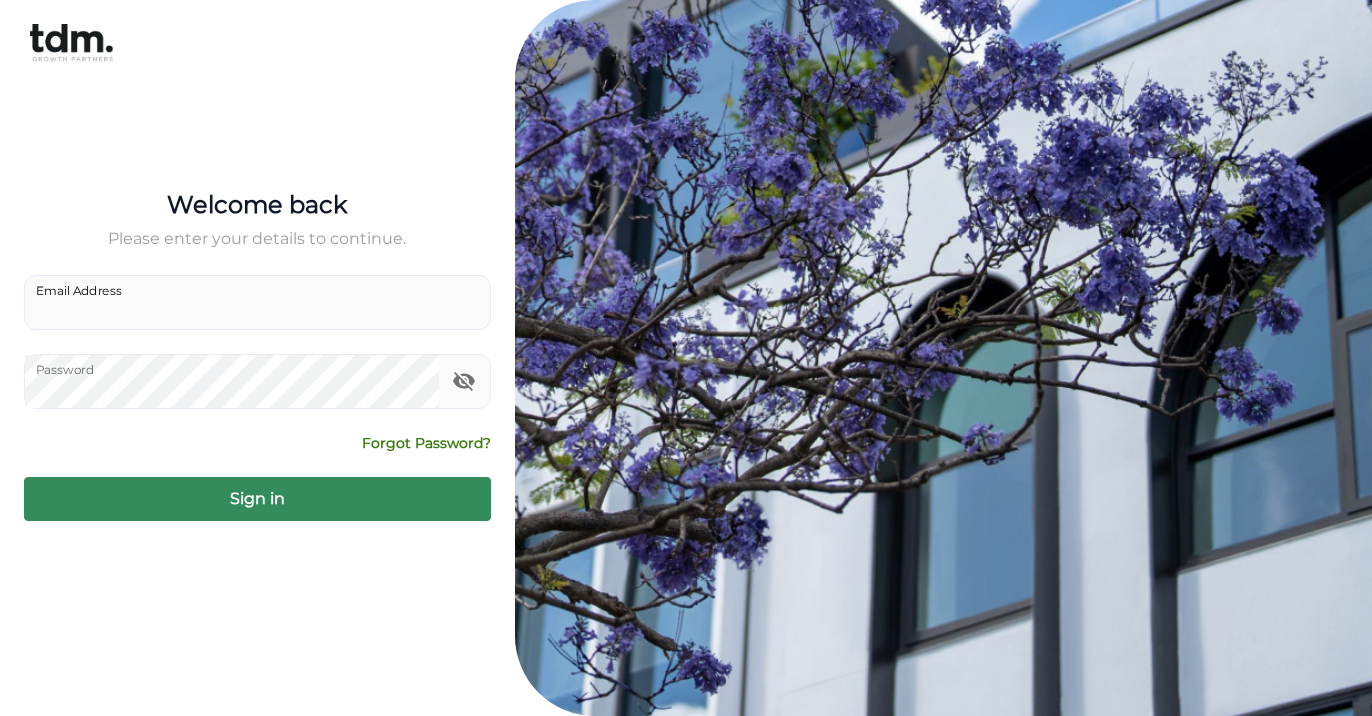 click on "Email Address" at bounding box center (257, 302) 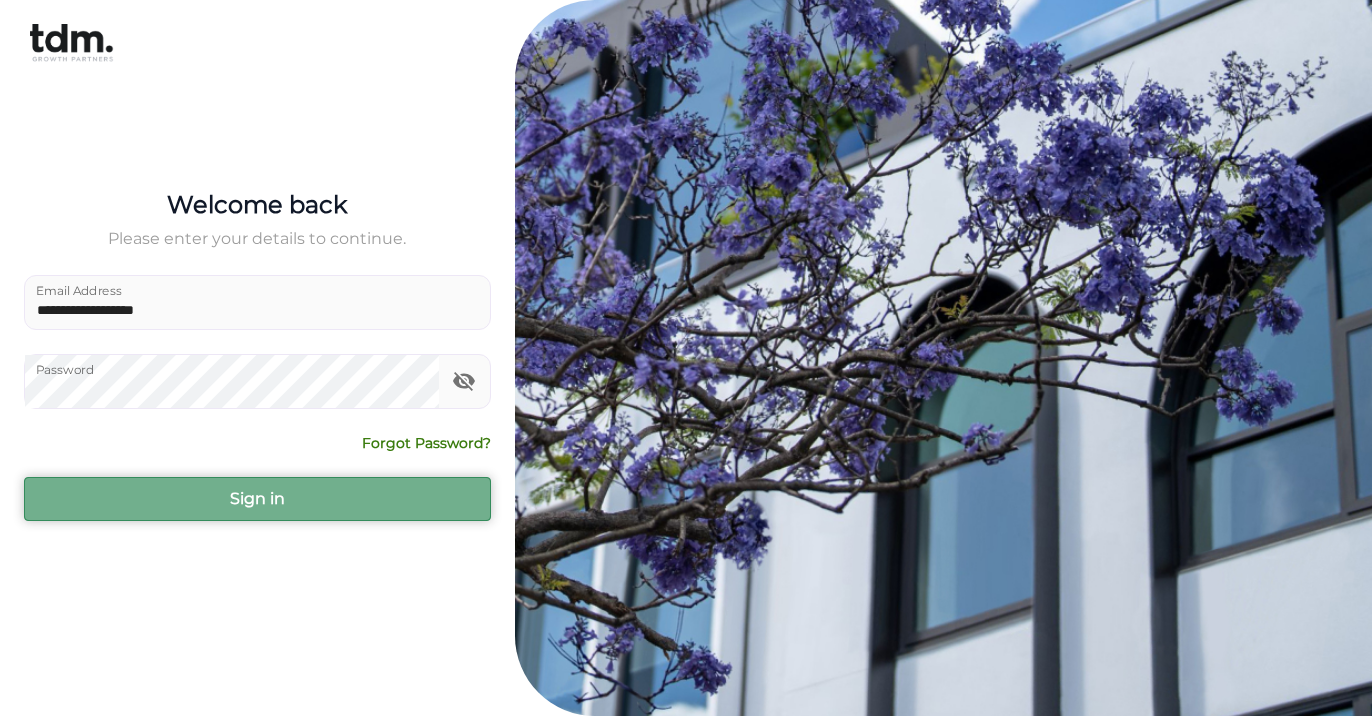 click on "Sign in" at bounding box center [257, 499] 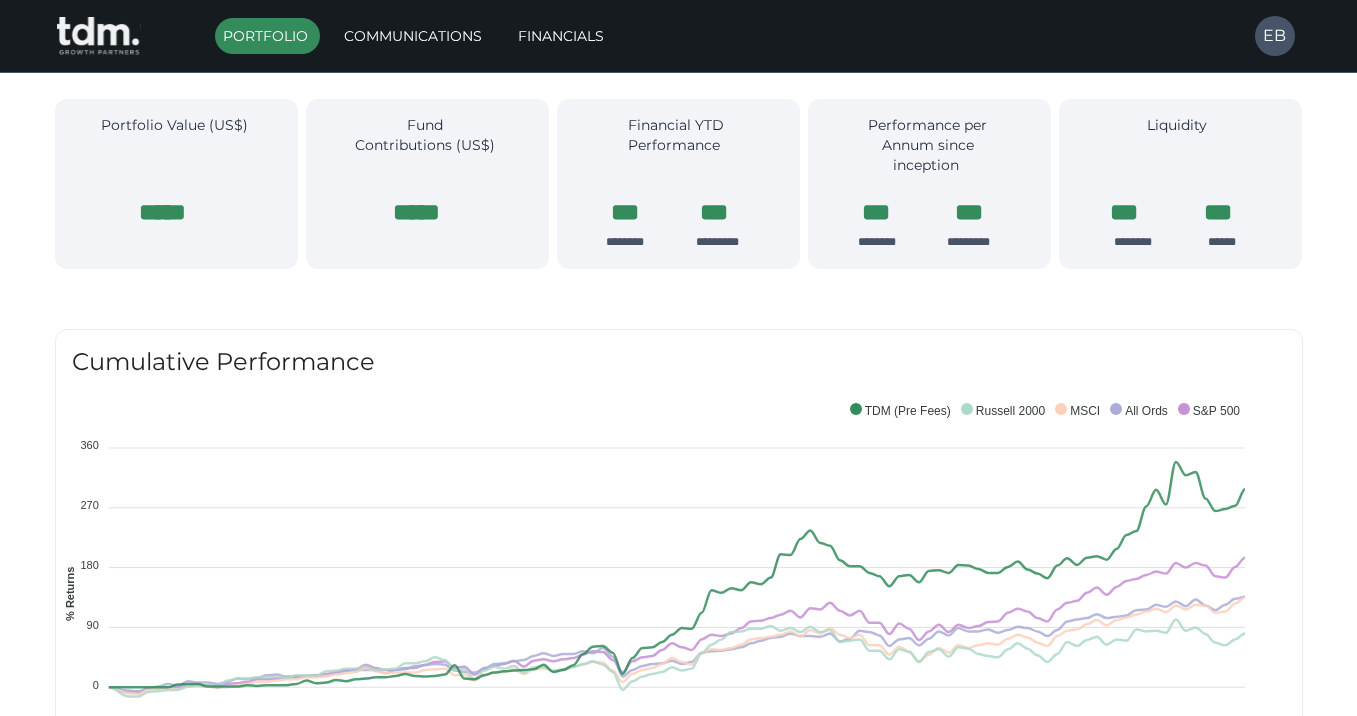scroll, scrollTop: 0, scrollLeft: 0, axis: both 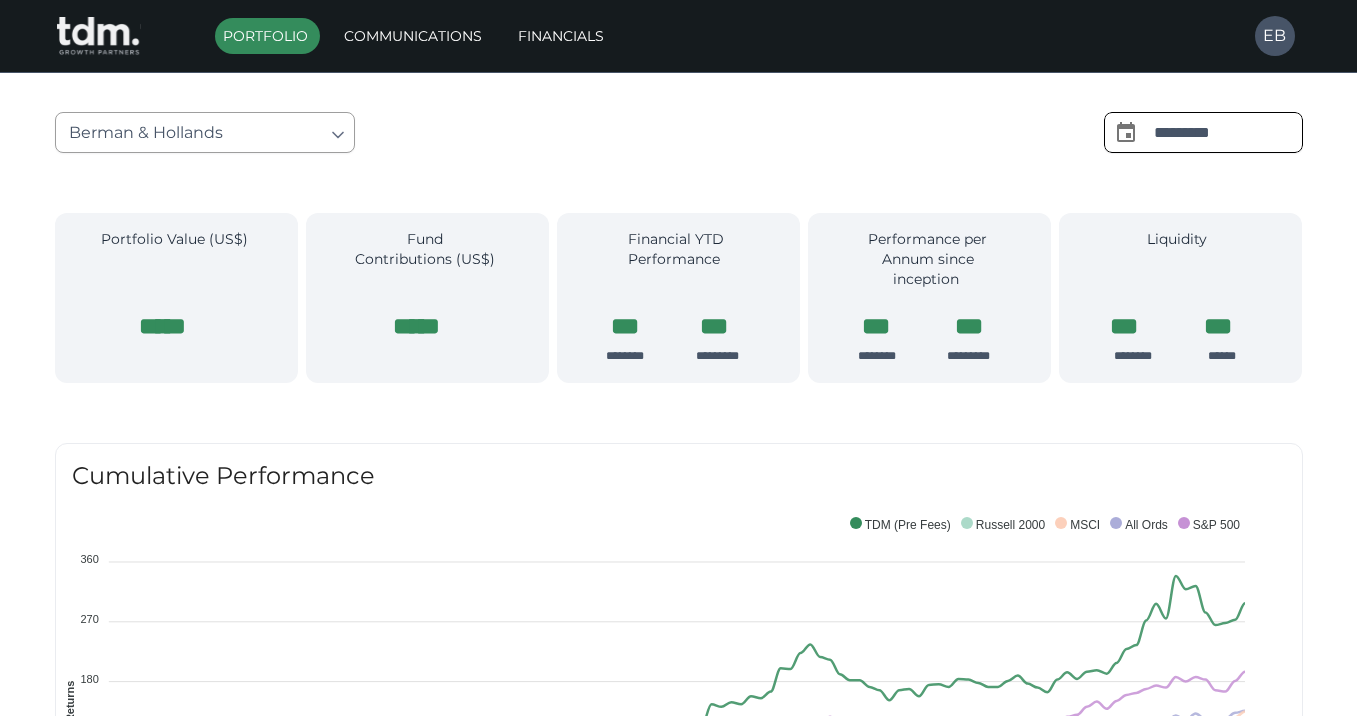 click on "*********" at bounding box center (1228, 132) 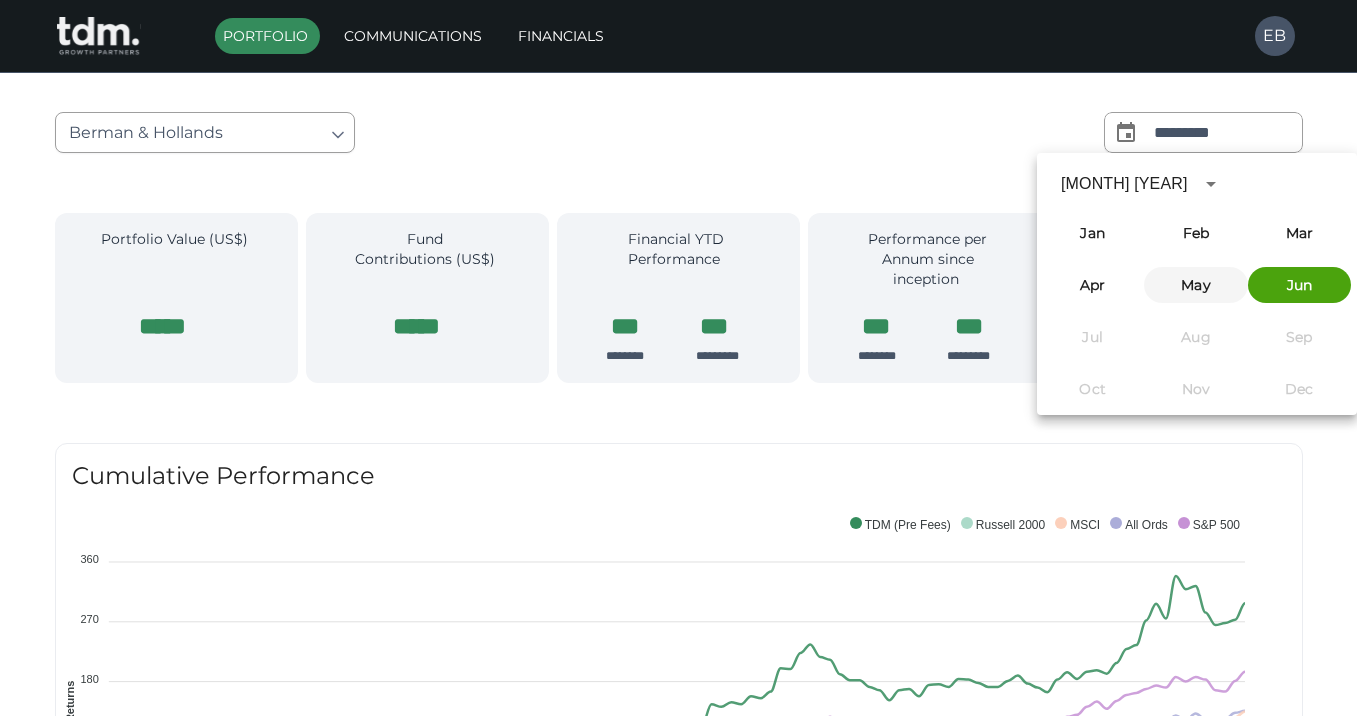 click on "May" at bounding box center (1195, 285) 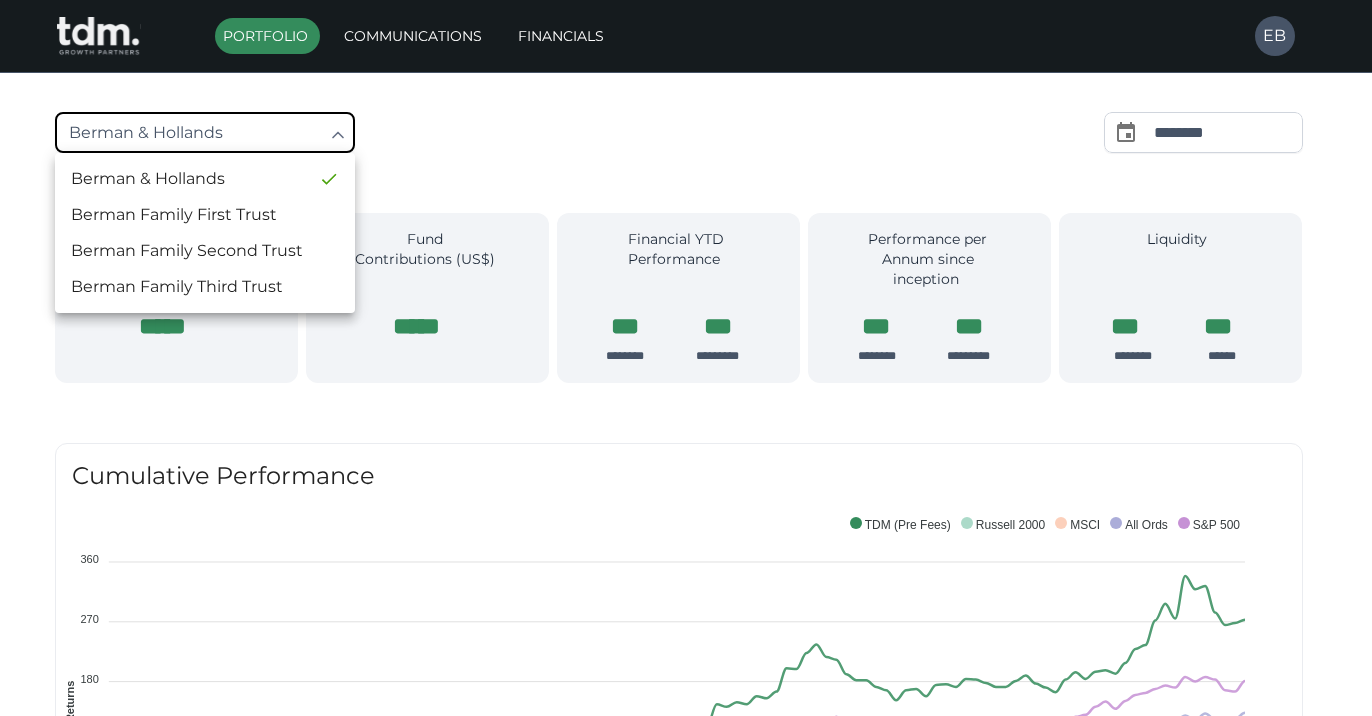click on "Print is temporarily disabled on Safari. We are sorry for the inconvenience. To print, please use a different browser such as Chrome, or request a PDF from [EMAIL] Portfolio Communications Financials EB Portfolio of [LAST] [LAST] AND [LAST] [LAST] as at [DATE] [LAST] & [LAST] & & & Portfolio Value & (US$) & Fund Contributions & (US$) & Financial YTD Performance & & & & Performance per Annum since inception & & & & Liquidity & & & & Portfolio Value & (US$) & Fund Contributions & (US$) & Financial YTD Performance & & & & Performance per Annum since inception & & & & Liquidity & & & & Cumulative Performance 360 360 270 270 180 180 90 90 0 0 -90 -90 % Returns FY2016 FY2016 FY2017 FY2017 FY2018 FY2018 FY2019 FY2019 FY2020 FY2020 FY2021 FY2021 FY2022 FY2022 FY2023 FY2023 FY2024 FY2024 Year S&P 500 All Ords MSCI Russell 2000 3%" at bounding box center [686, 1391] 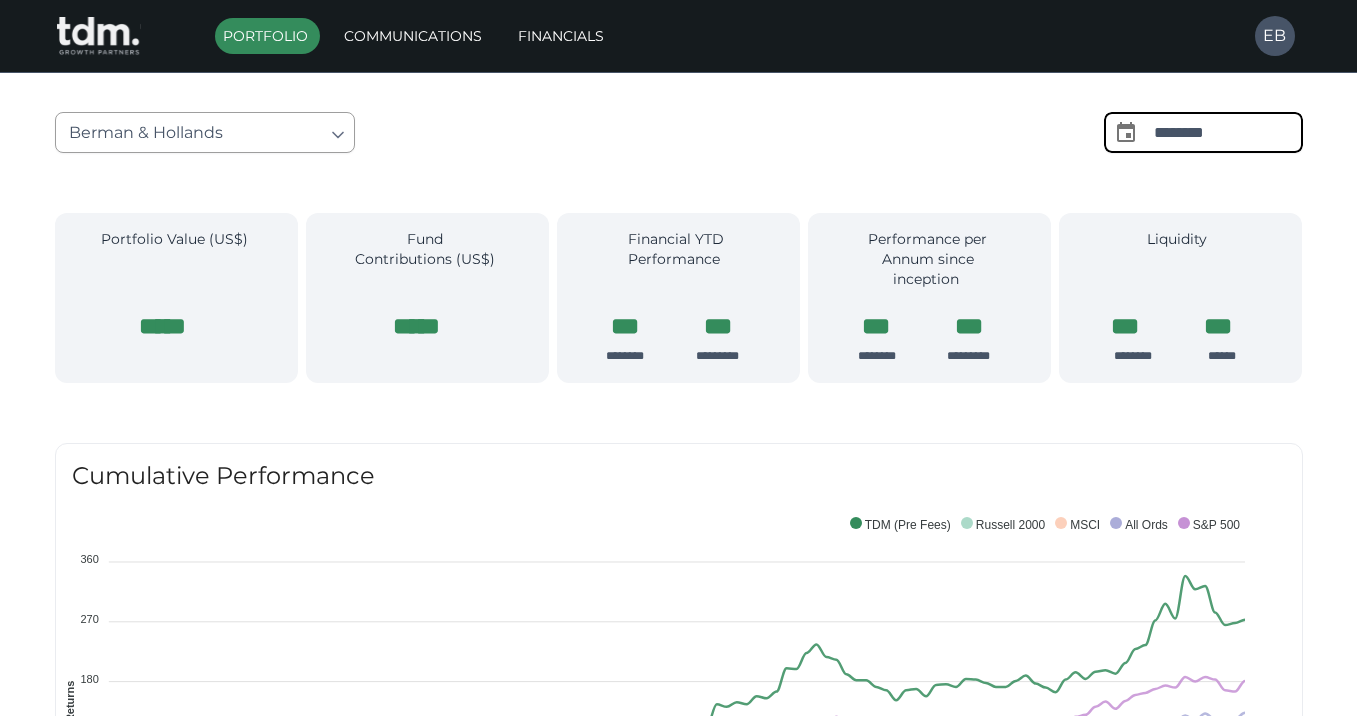 click on "********" at bounding box center (1228, 132) 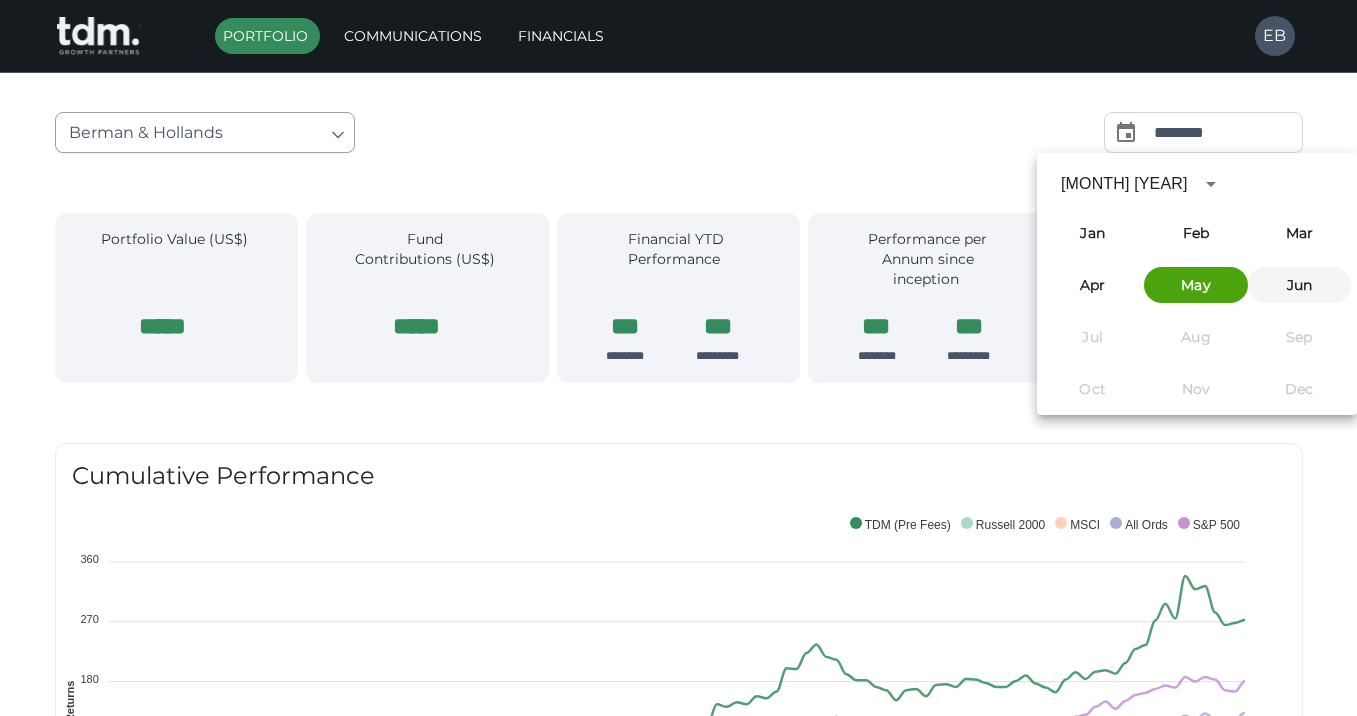click on "Jun" at bounding box center [1299, 285] 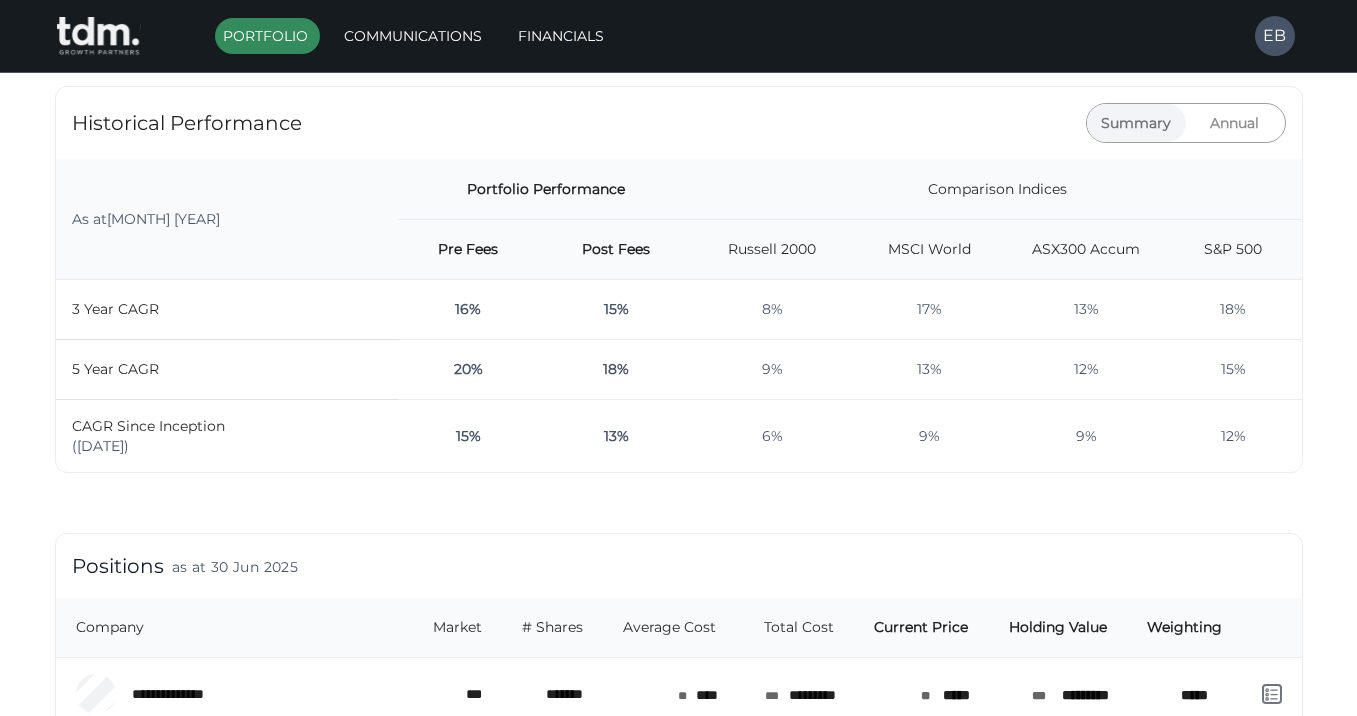 scroll, scrollTop: 803, scrollLeft: 0, axis: vertical 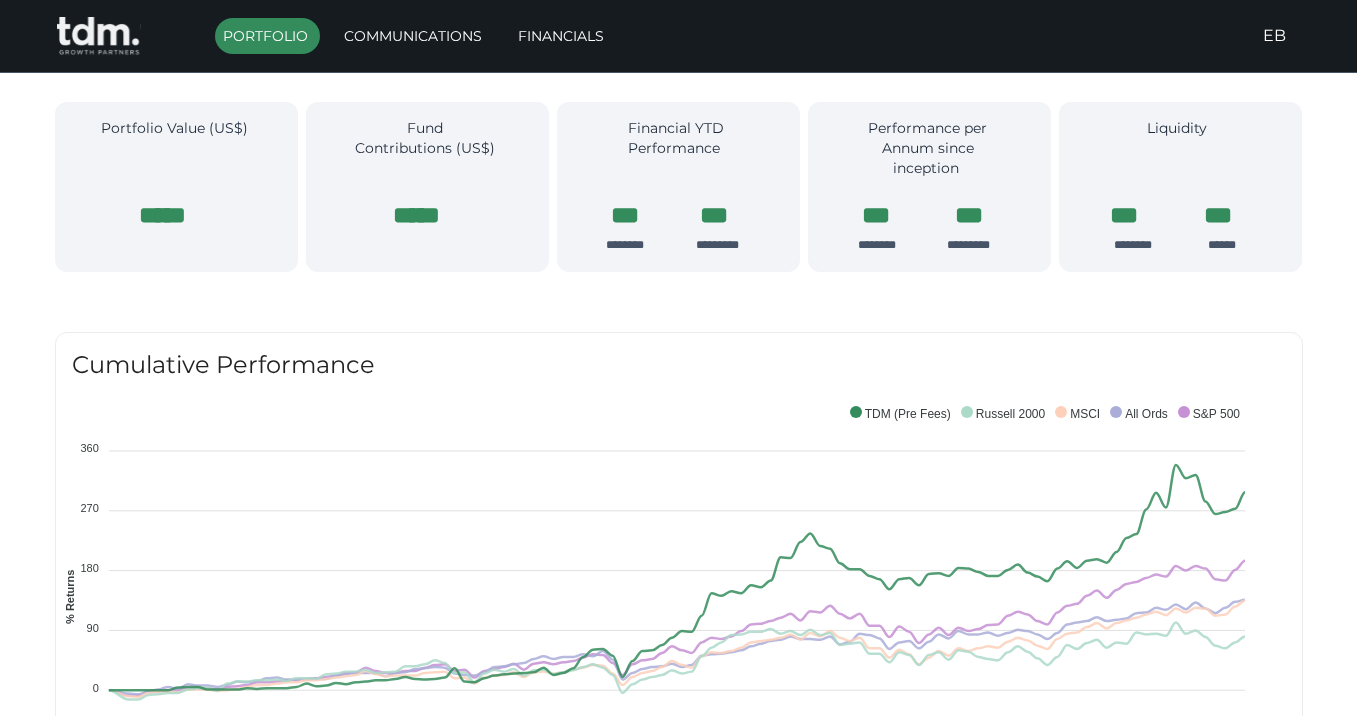 click on "EB" at bounding box center (1274, 36) 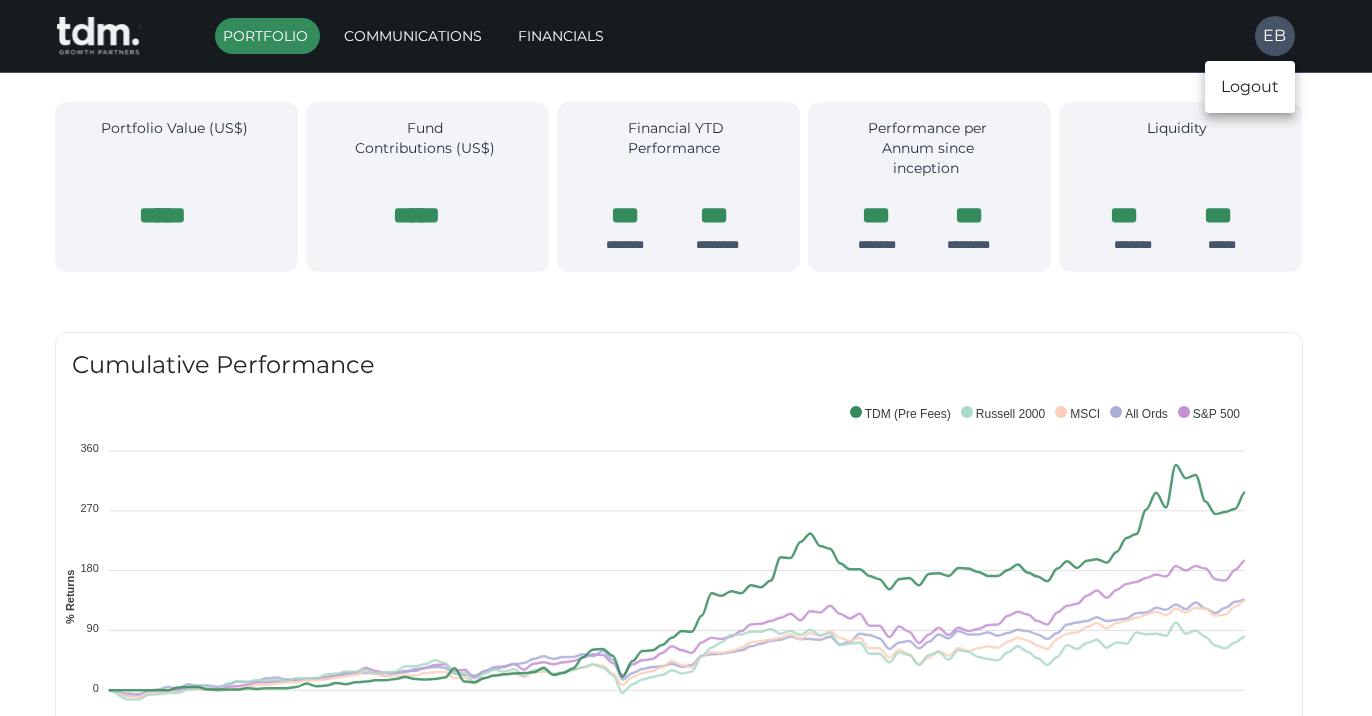 click at bounding box center [686, 358] 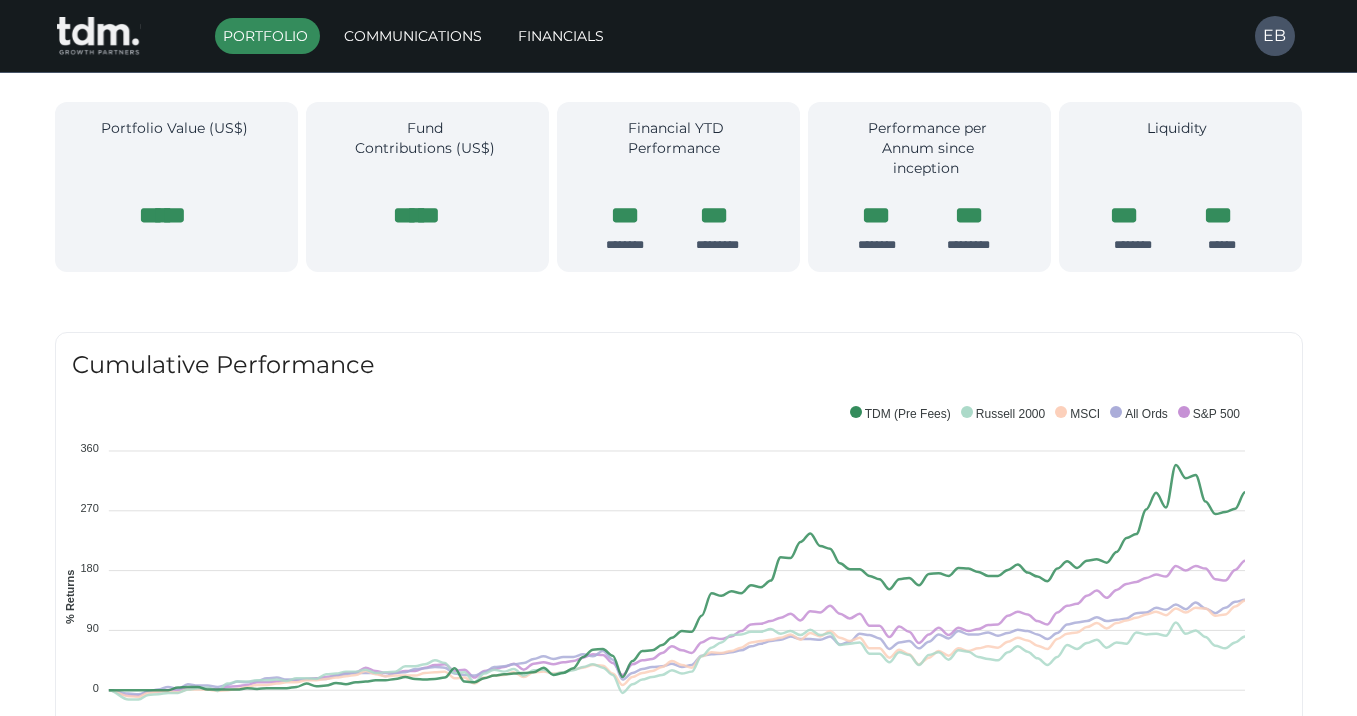scroll, scrollTop: 0, scrollLeft: 0, axis: both 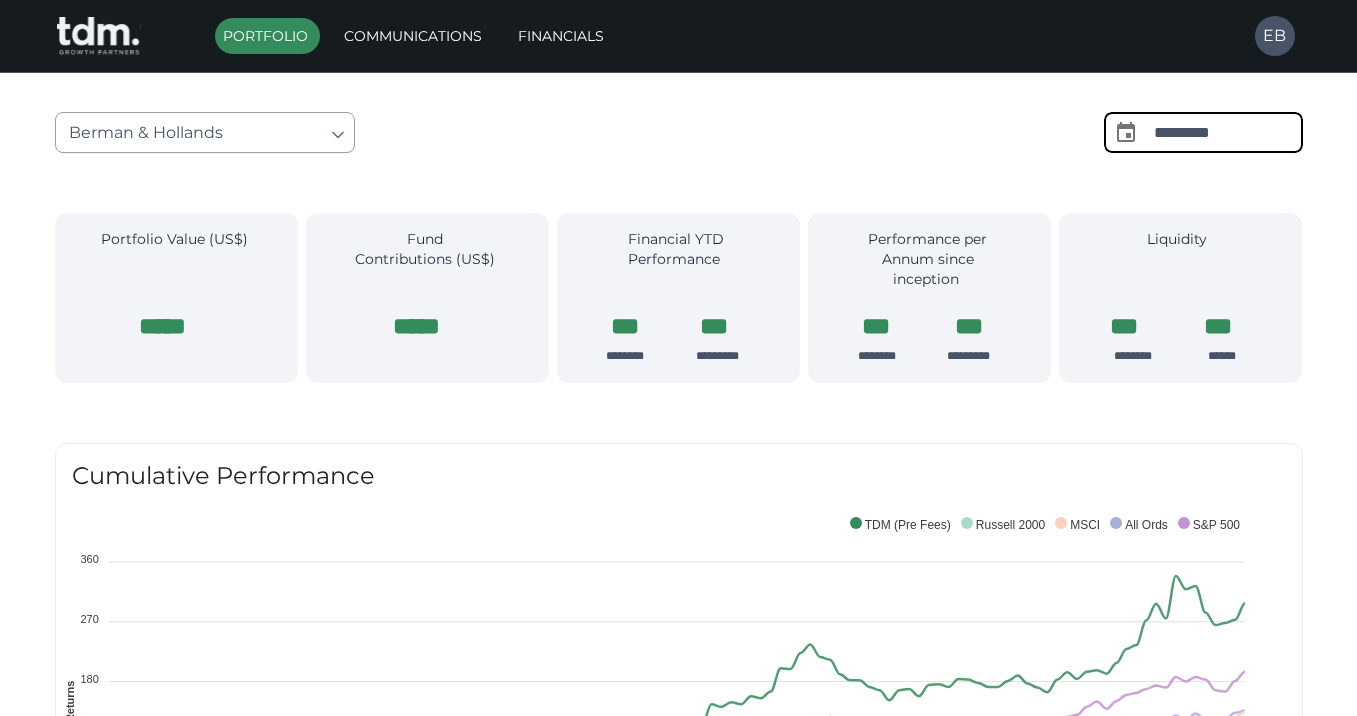 click on "*********" at bounding box center (1228, 132) 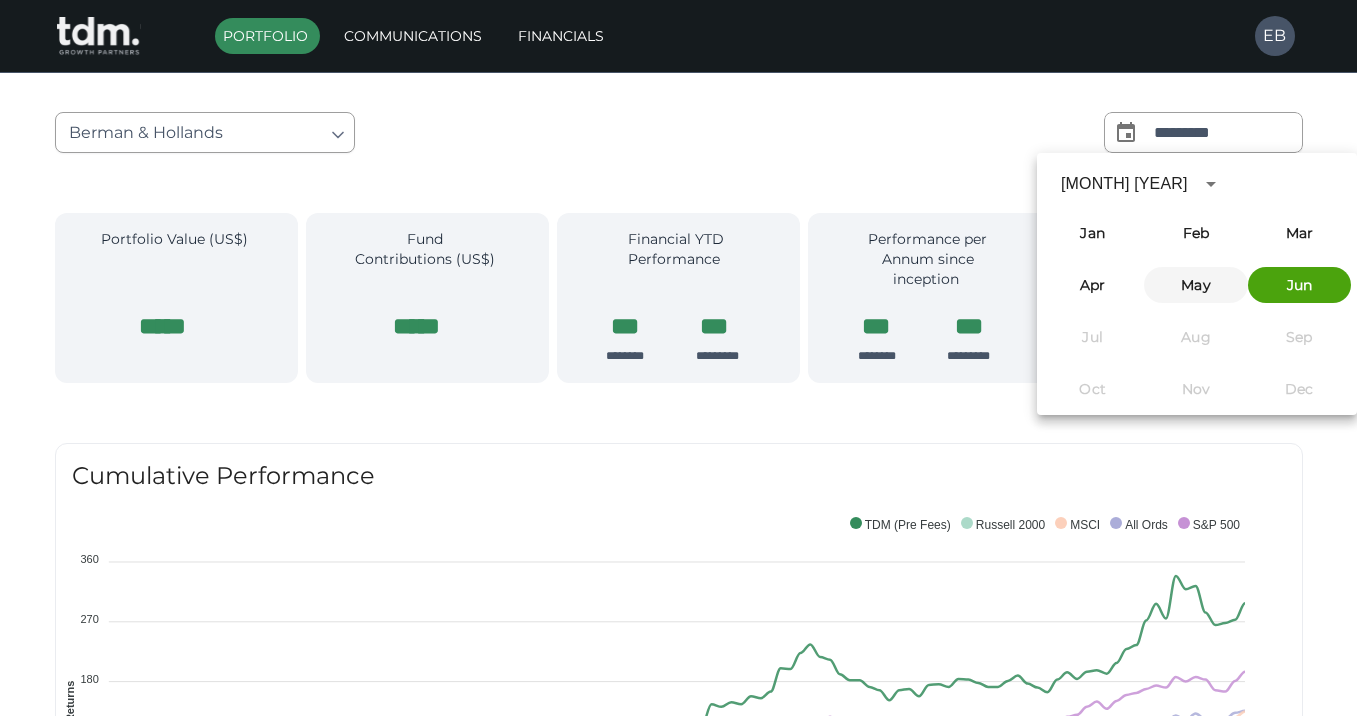 click on "May" at bounding box center [1195, 285] 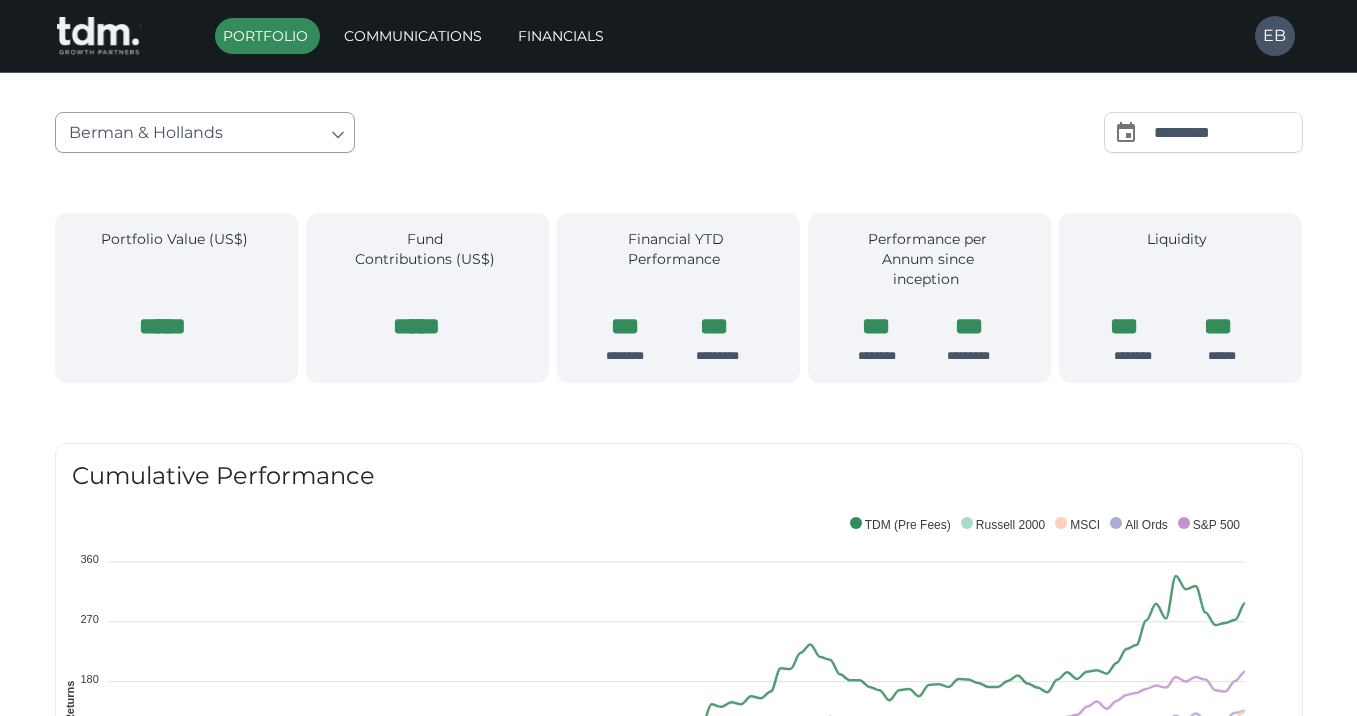 type on "********" 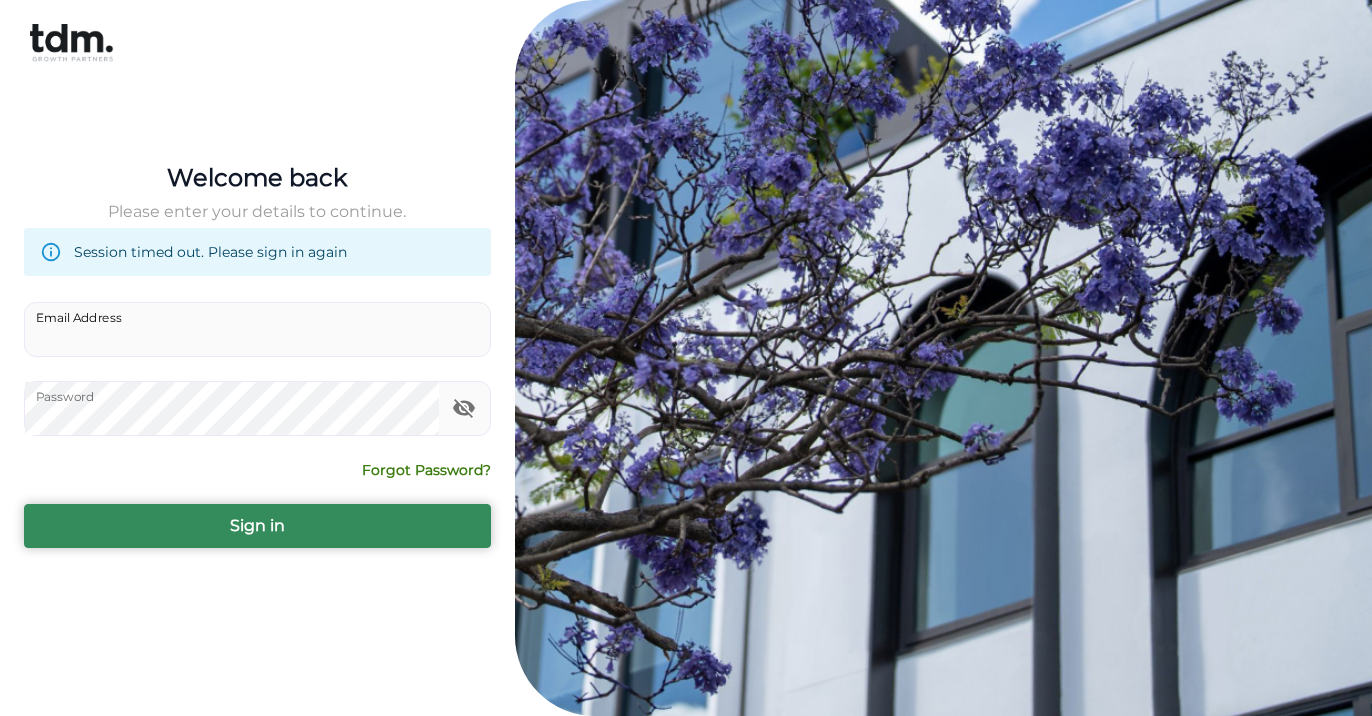 click on "Sign in" at bounding box center [257, 526] 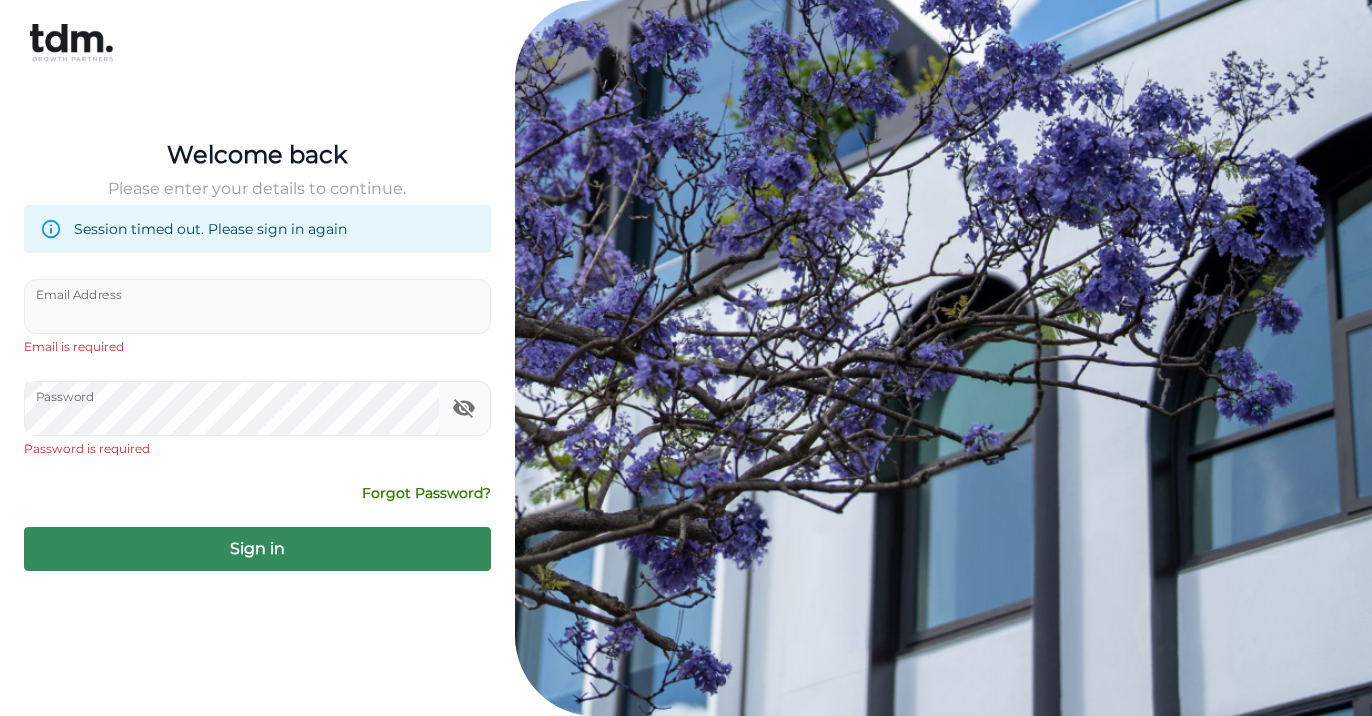 click on "Email Address" at bounding box center (257, 306) 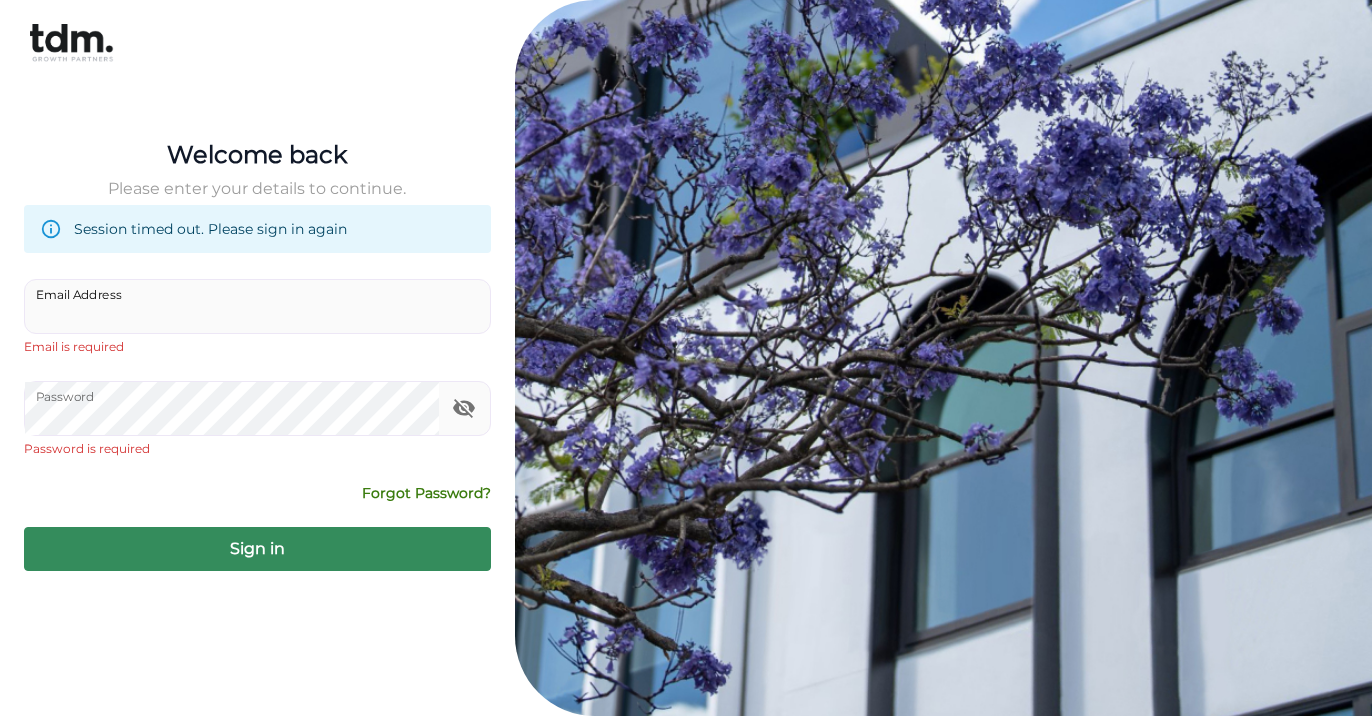 type on "**********" 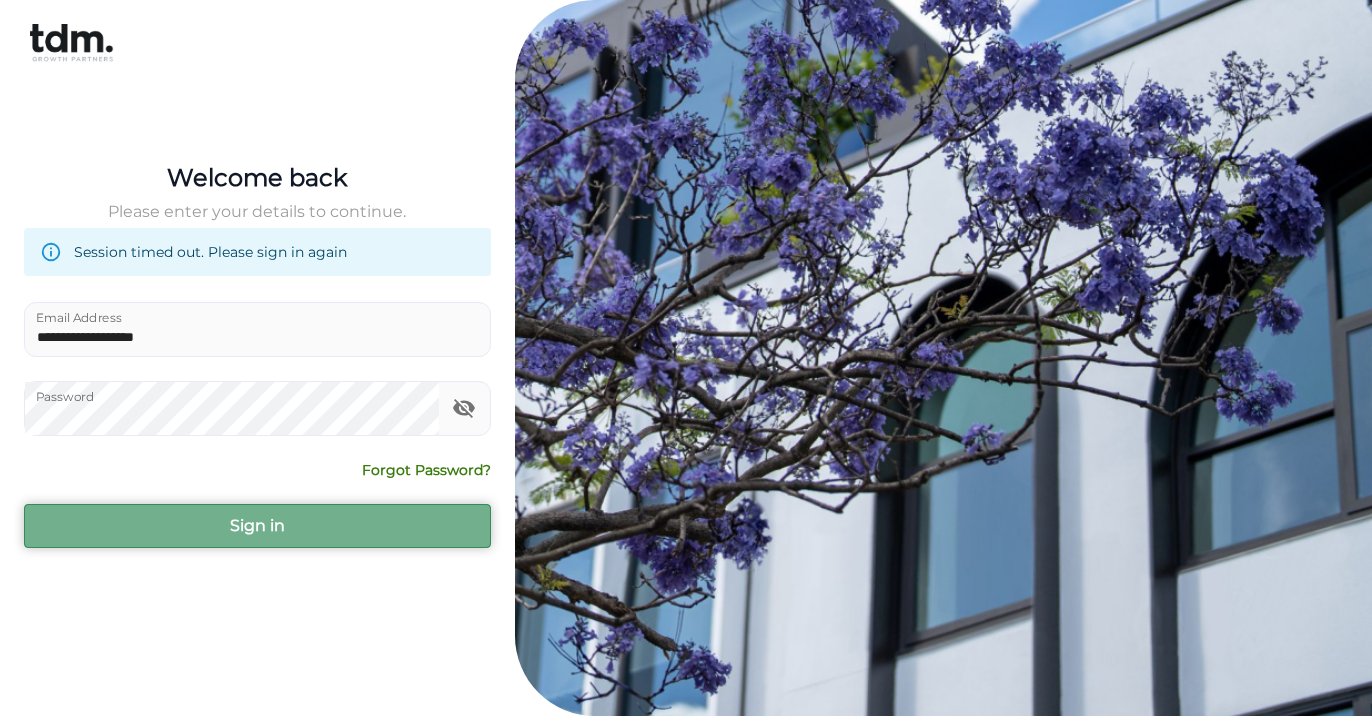click on "Sign in" at bounding box center [257, 526] 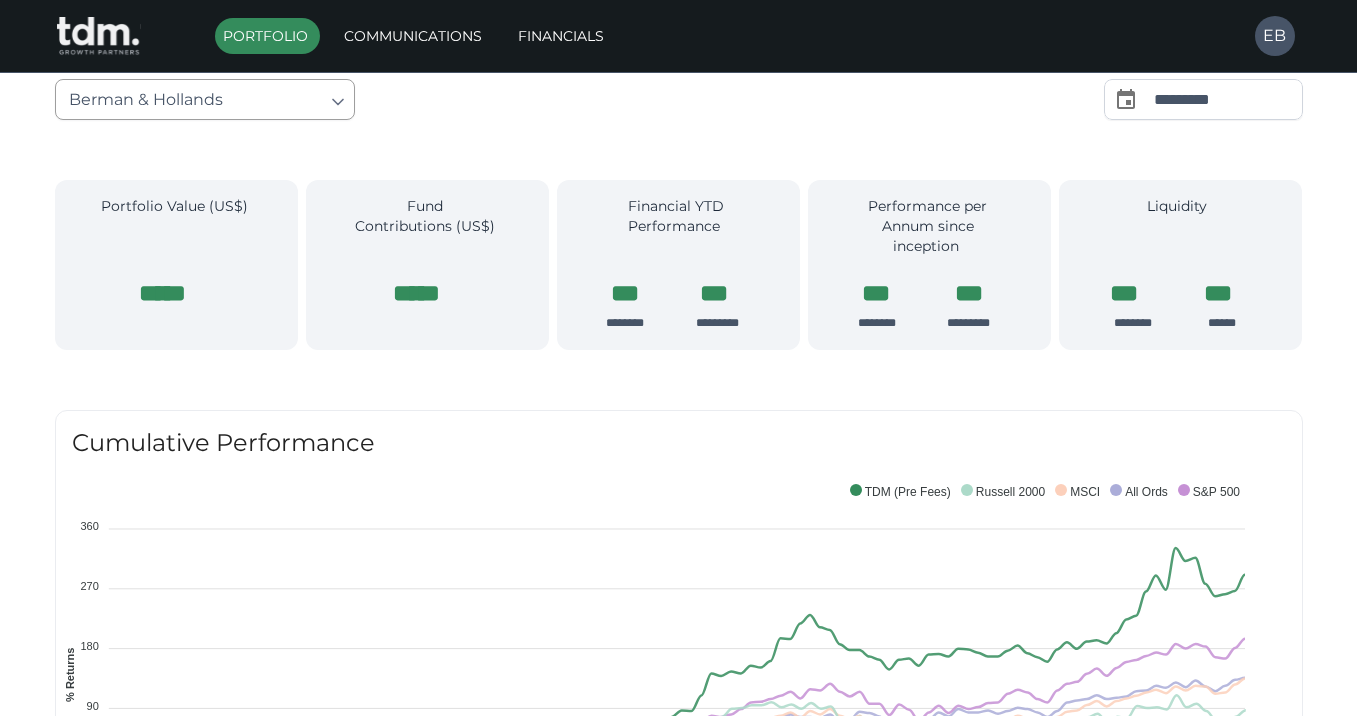scroll, scrollTop: 0, scrollLeft: 0, axis: both 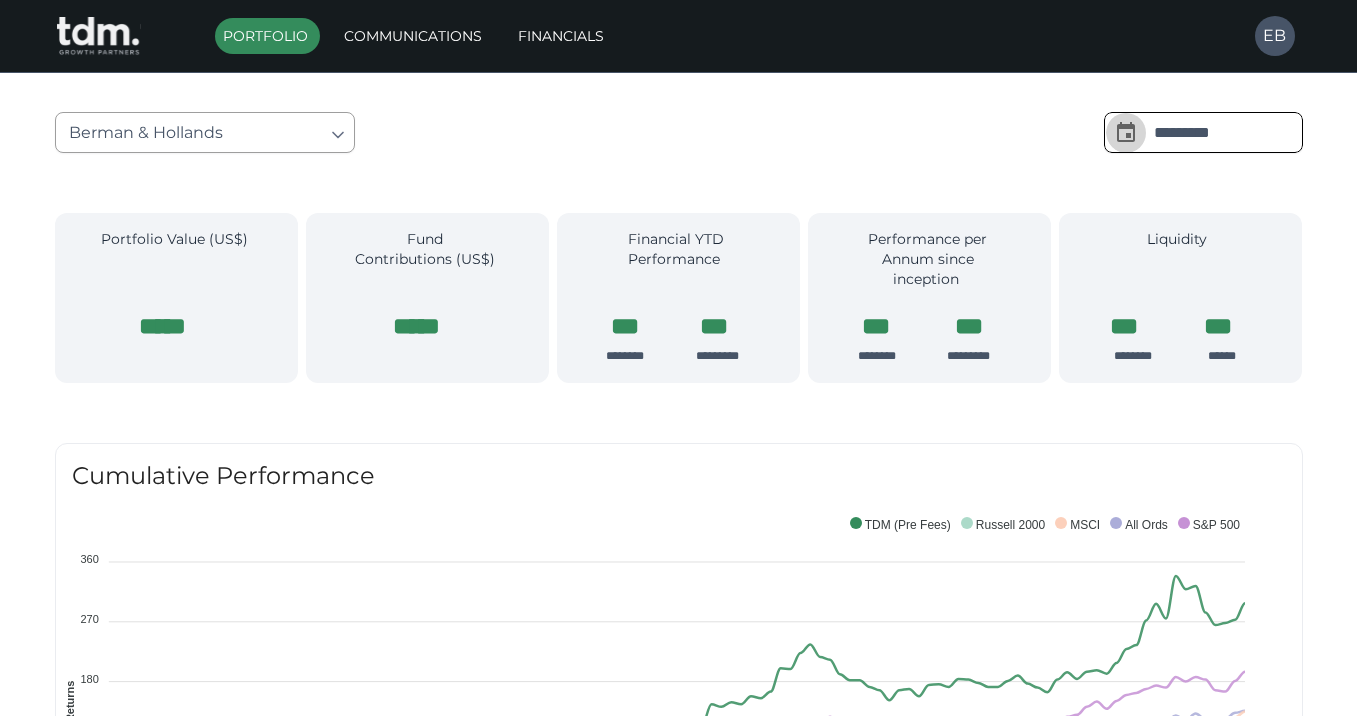 click at bounding box center (1126, 133) 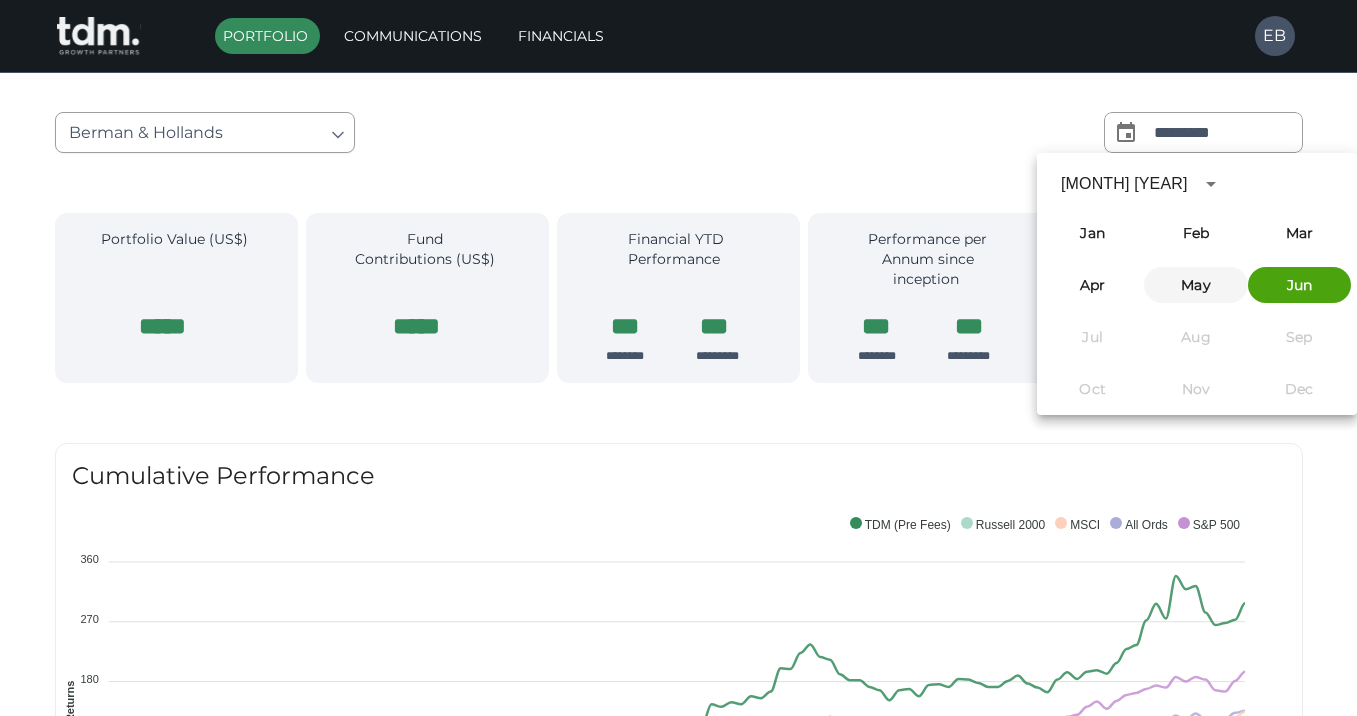 click on "May" at bounding box center [1195, 285] 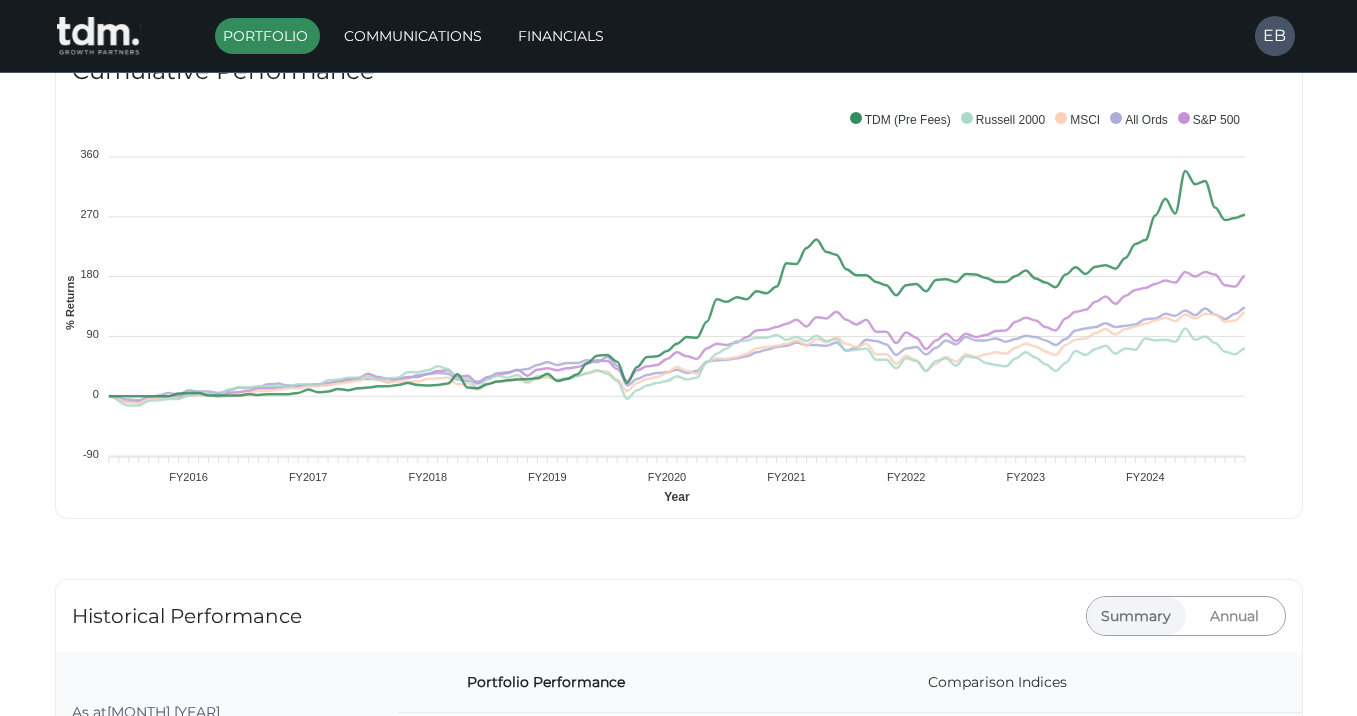 scroll, scrollTop: 0, scrollLeft: 0, axis: both 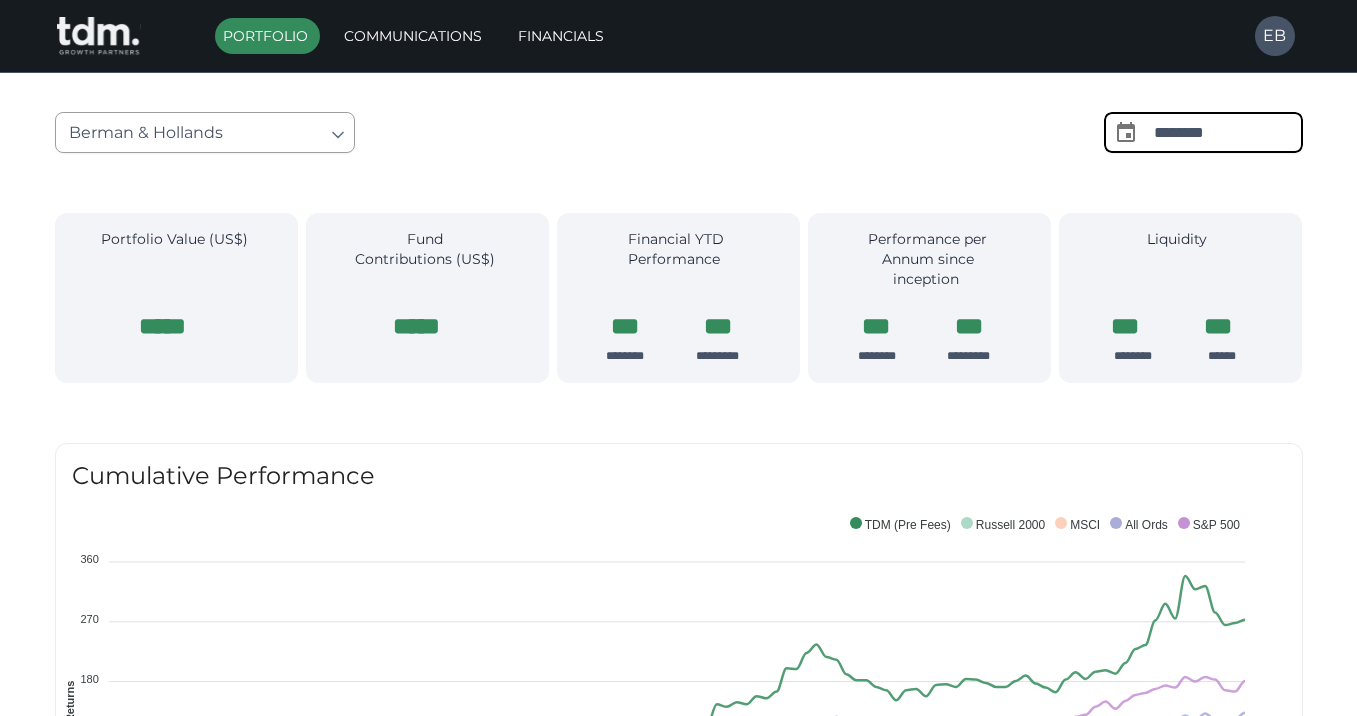 click on "********" at bounding box center (1228, 132) 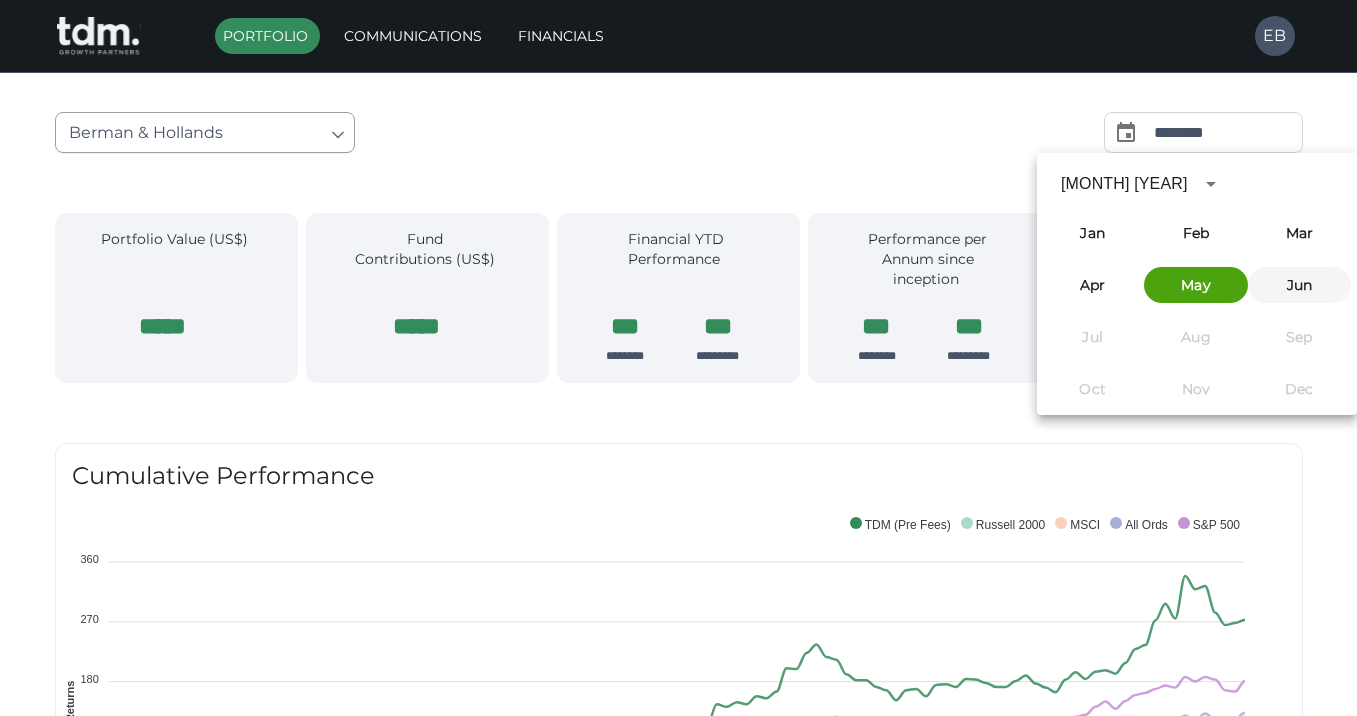 click on "Jun" at bounding box center [1299, 285] 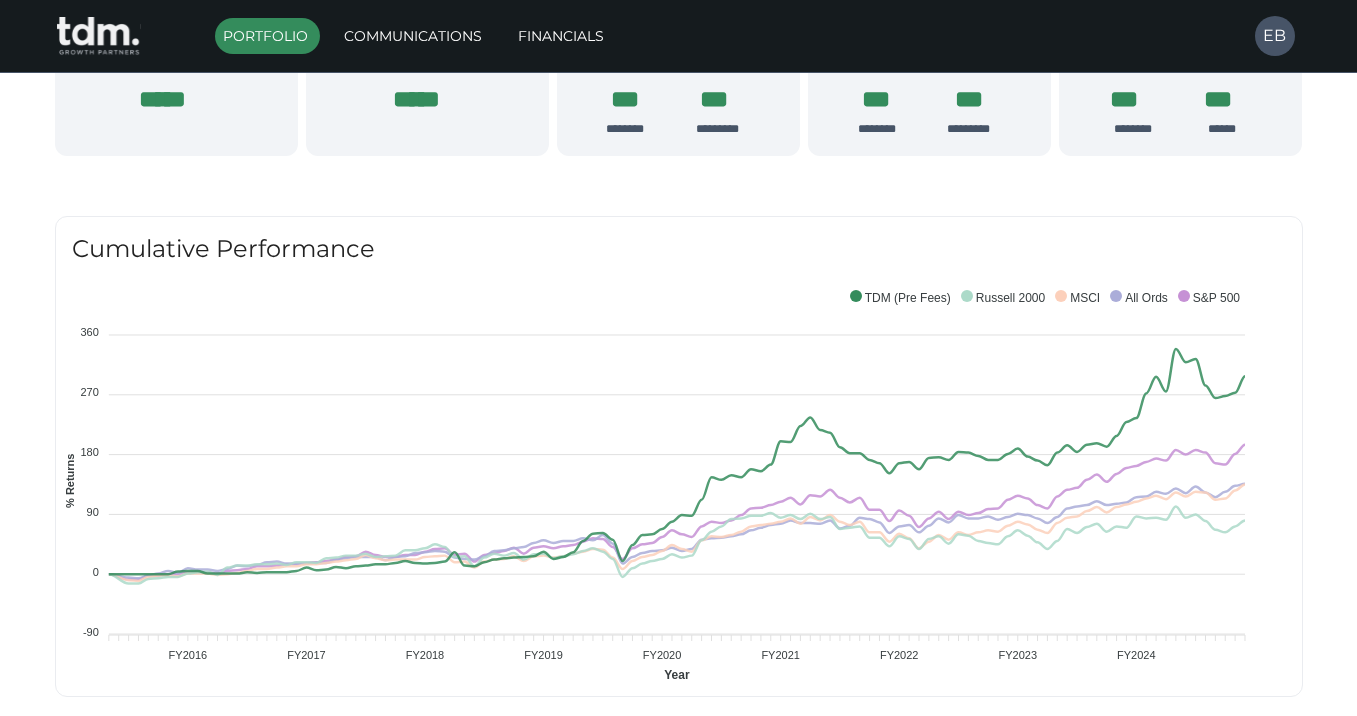 scroll, scrollTop: 0, scrollLeft: 0, axis: both 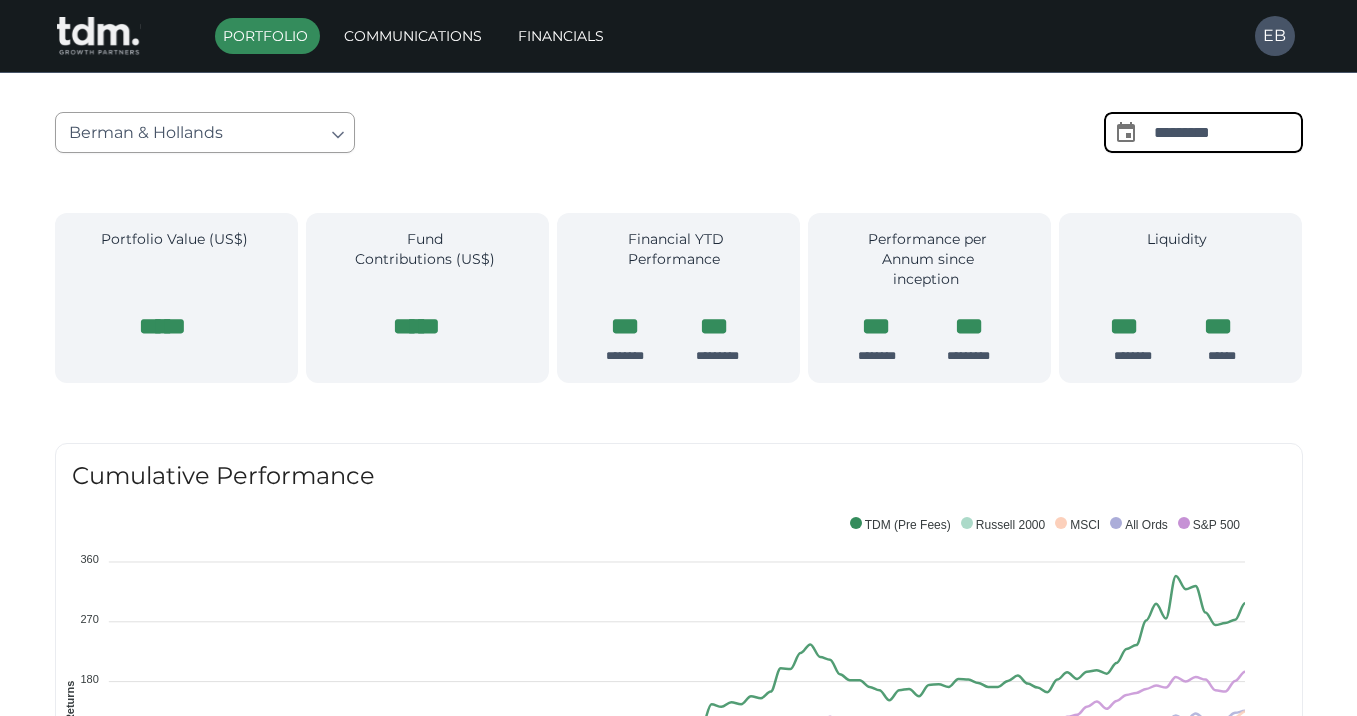 click on "*********" at bounding box center (1228, 132) 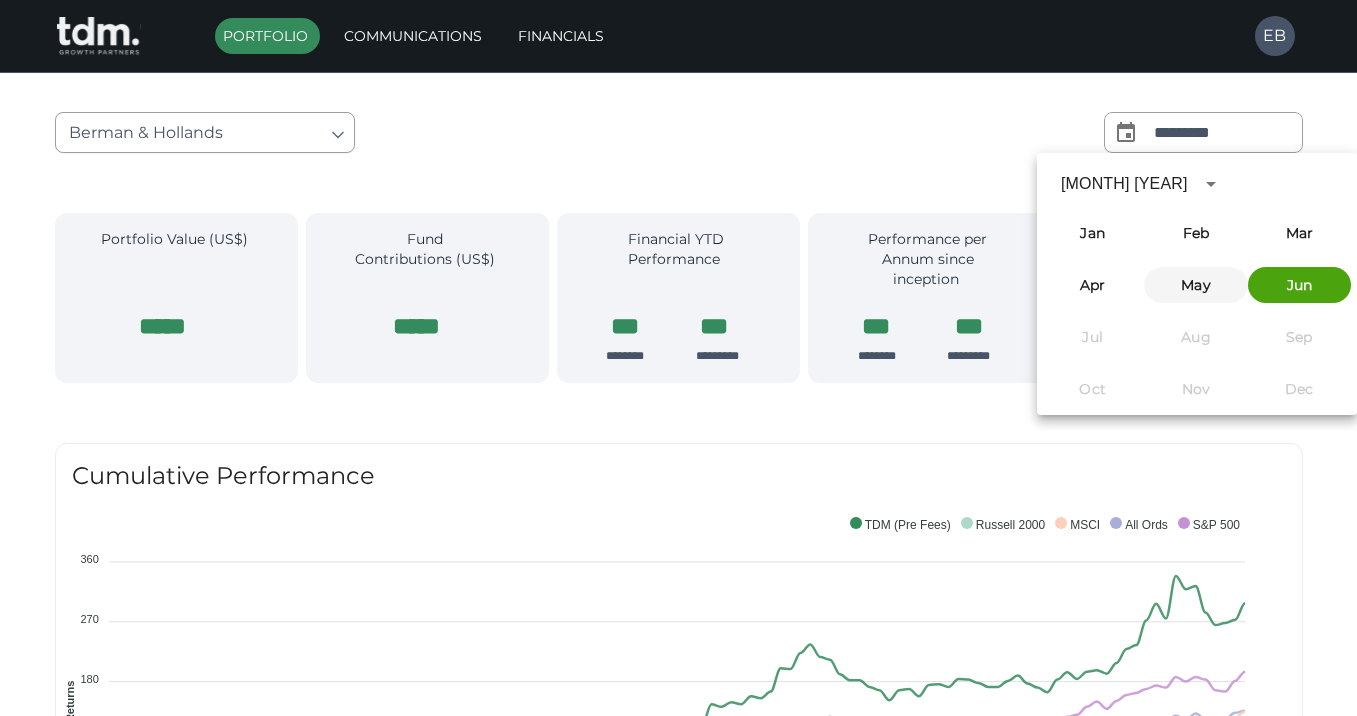 click on "May" at bounding box center [1195, 285] 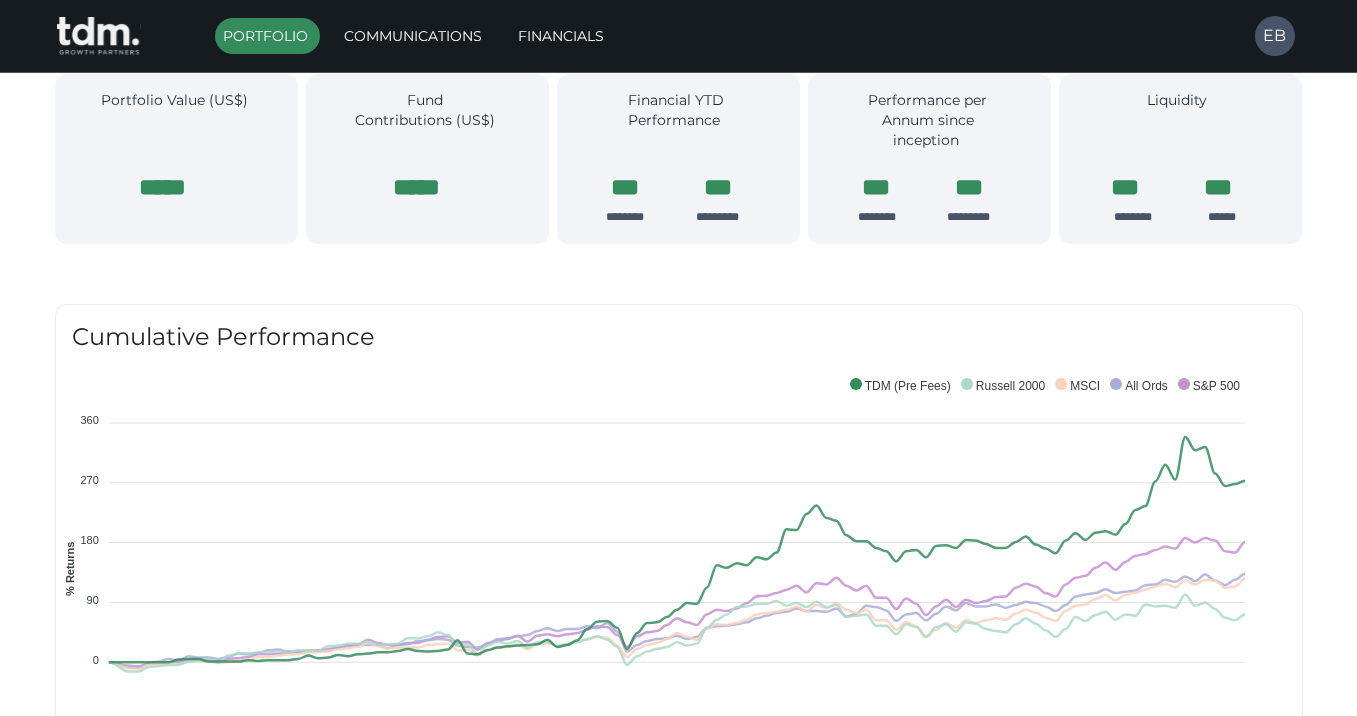 scroll, scrollTop: 0, scrollLeft: 0, axis: both 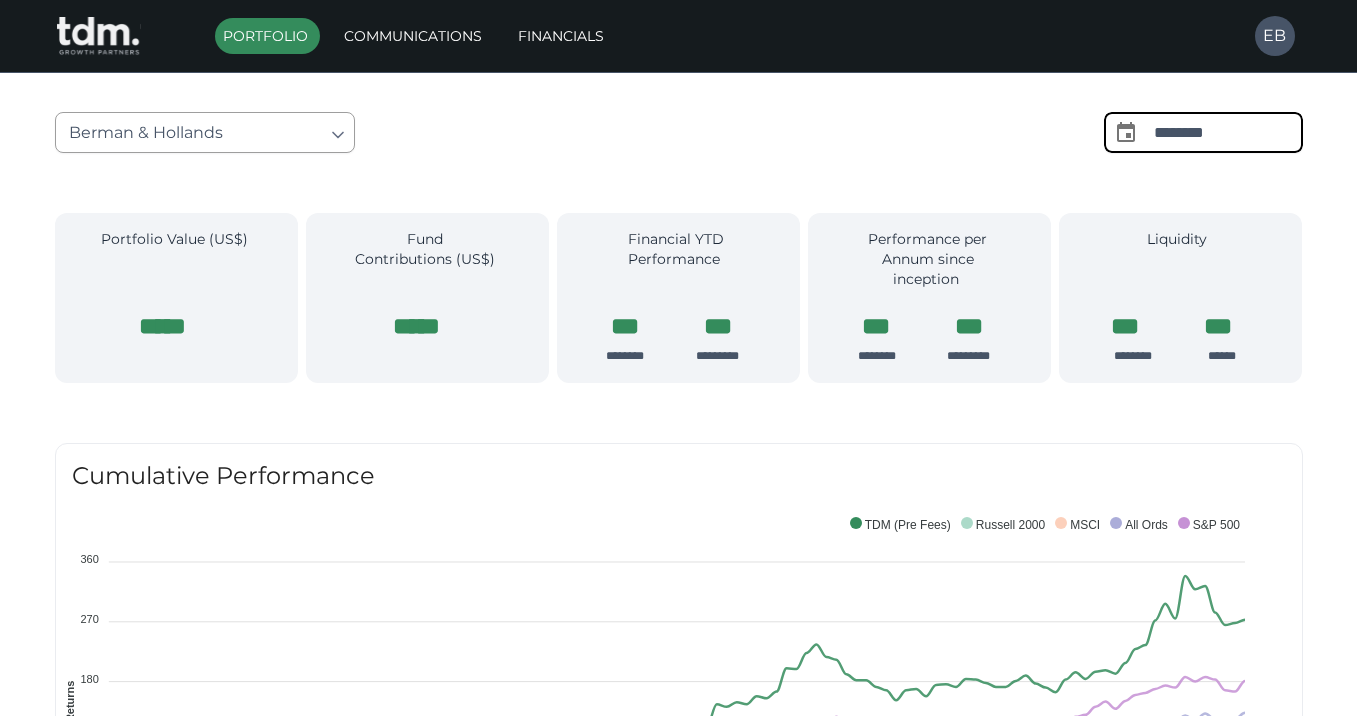 click on "********" at bounding box center [1228, 132] 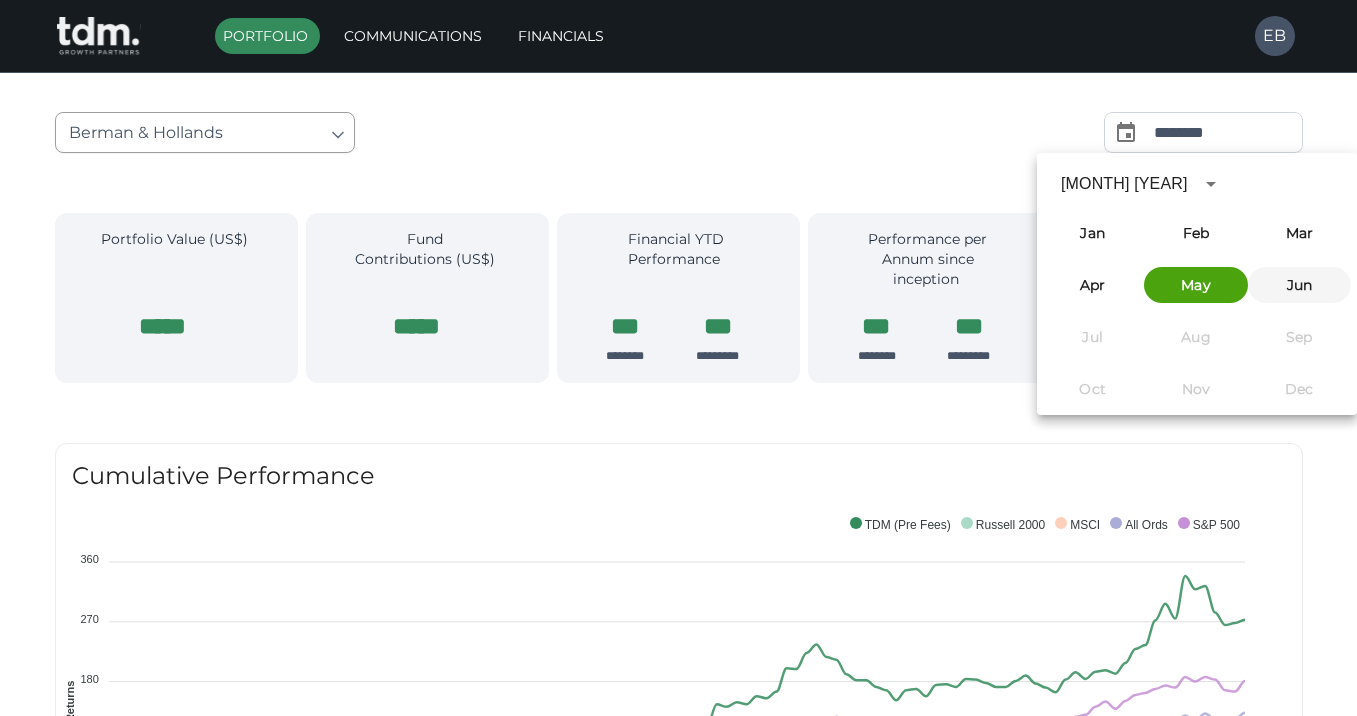 click on "Jun" at bounding box center (1299, 285) 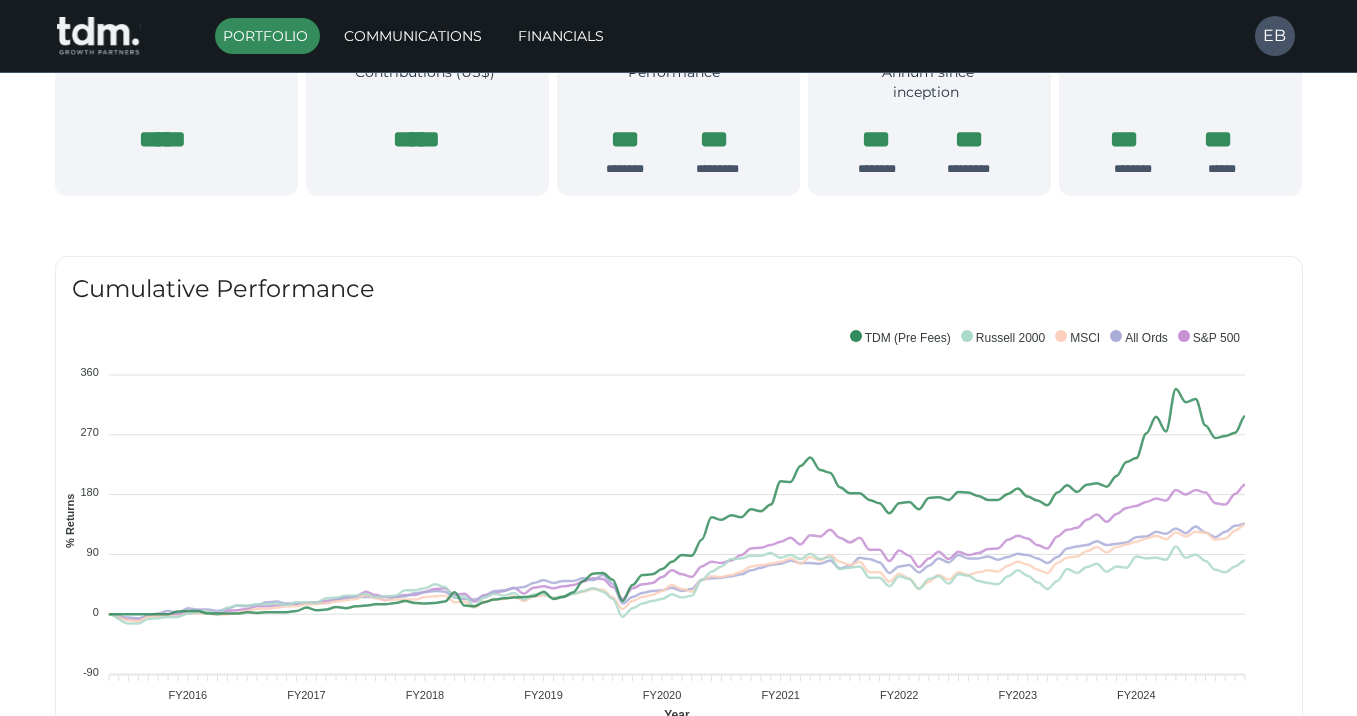 scroll, scrollTop: 0, scrollLeft: 0, axis: both 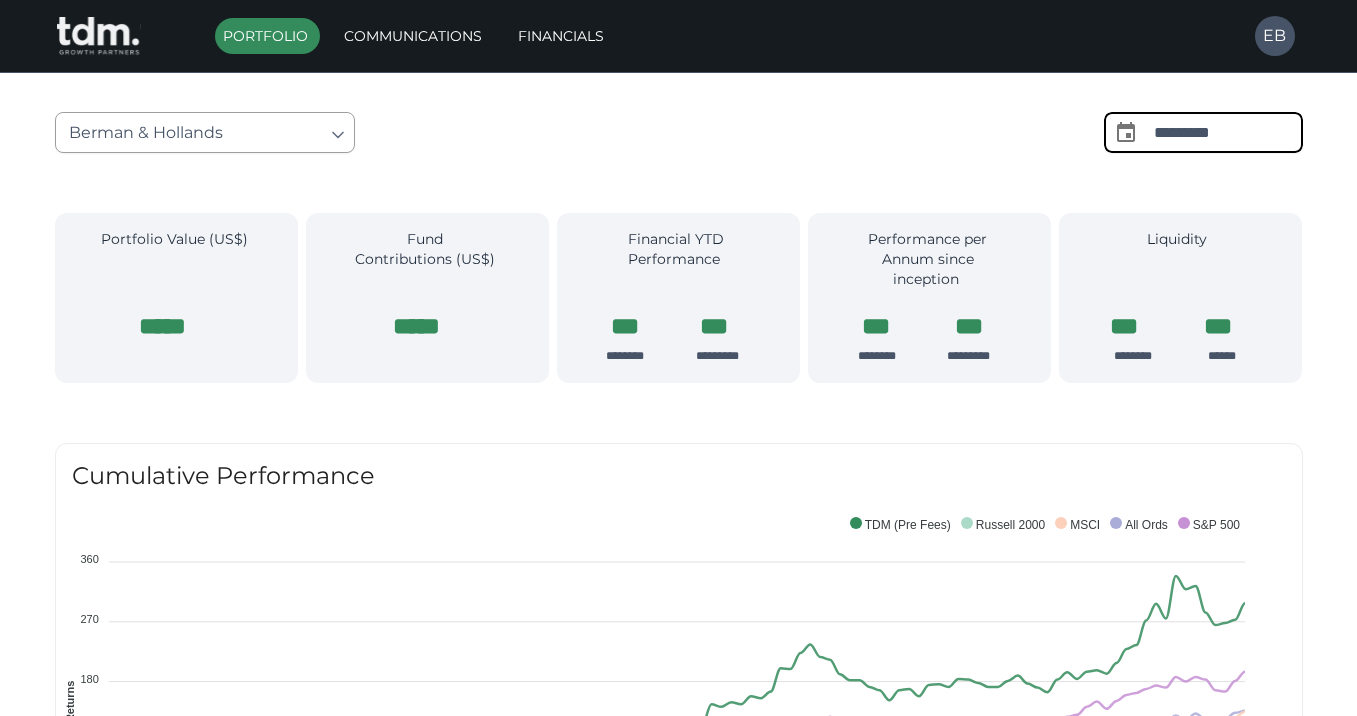 click on "*********" at bounding box center (1228, 132) 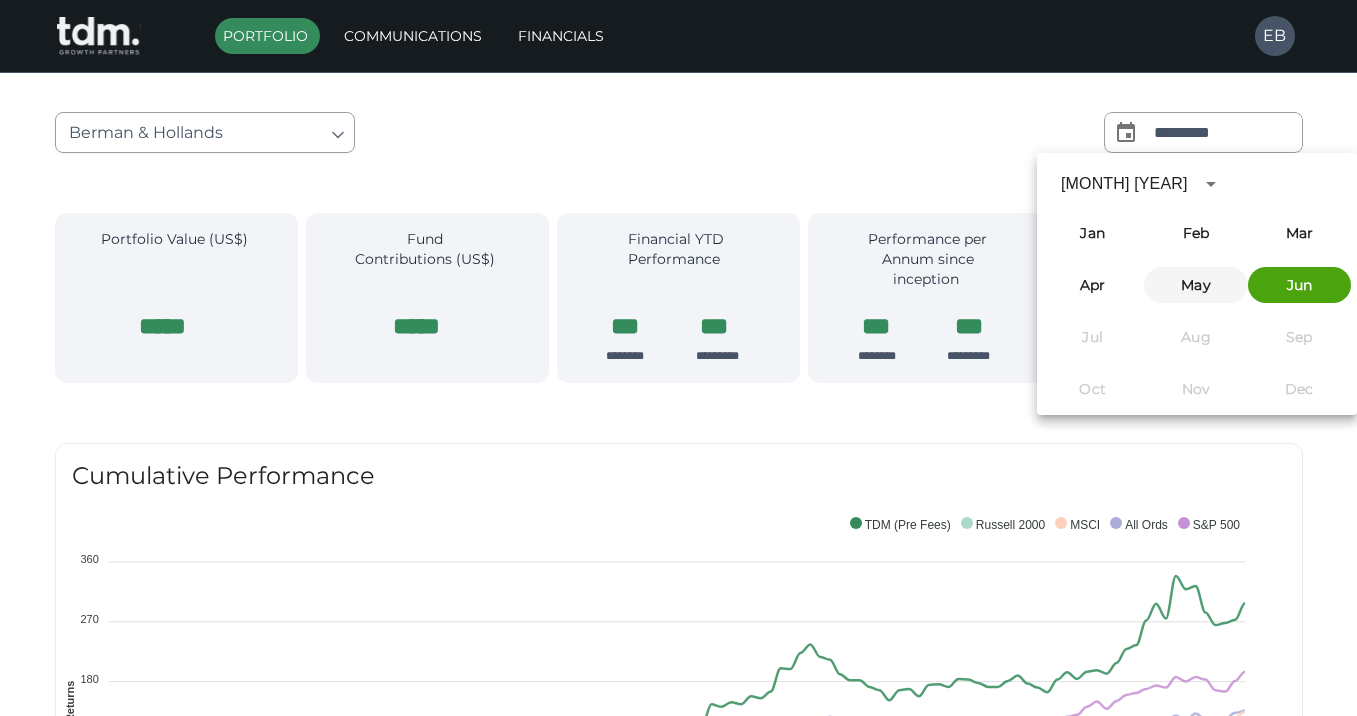 click on "May" at bounding box center (1195, 285) 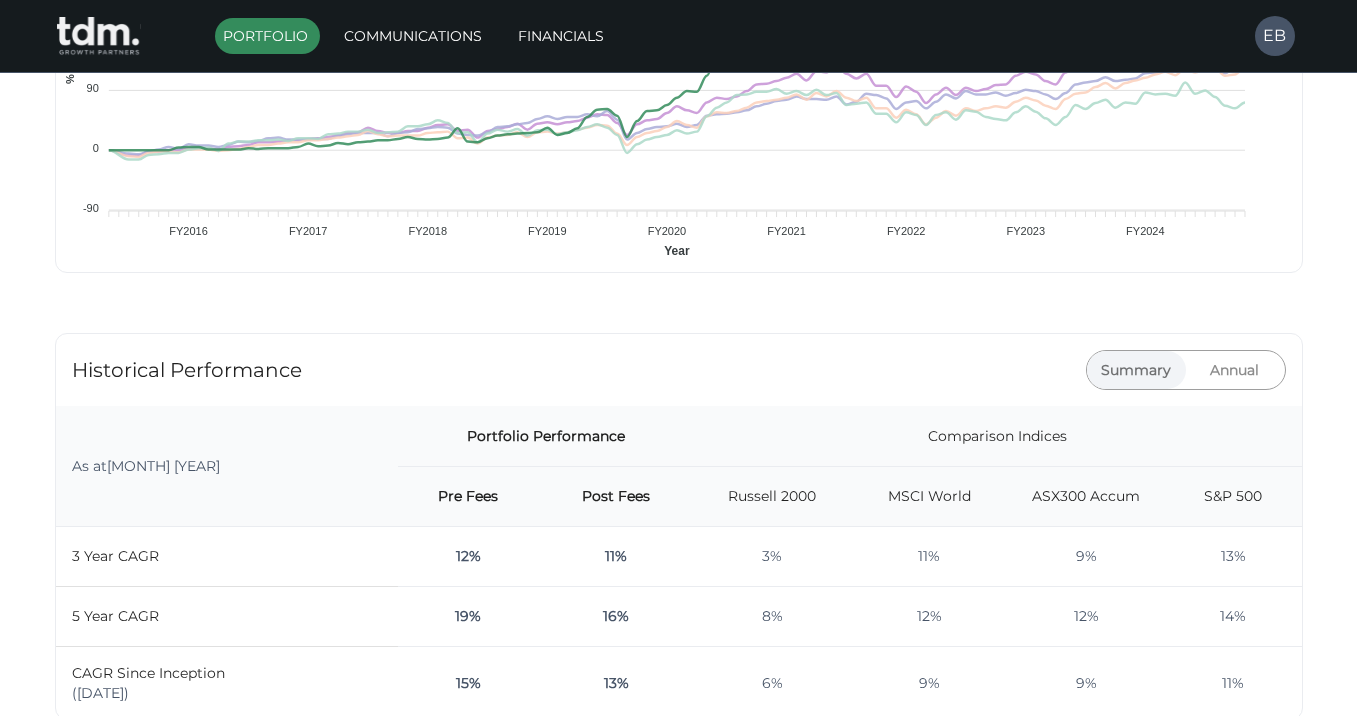 scroll, scrollTop: 0, scrollLeft: 0, axis: both 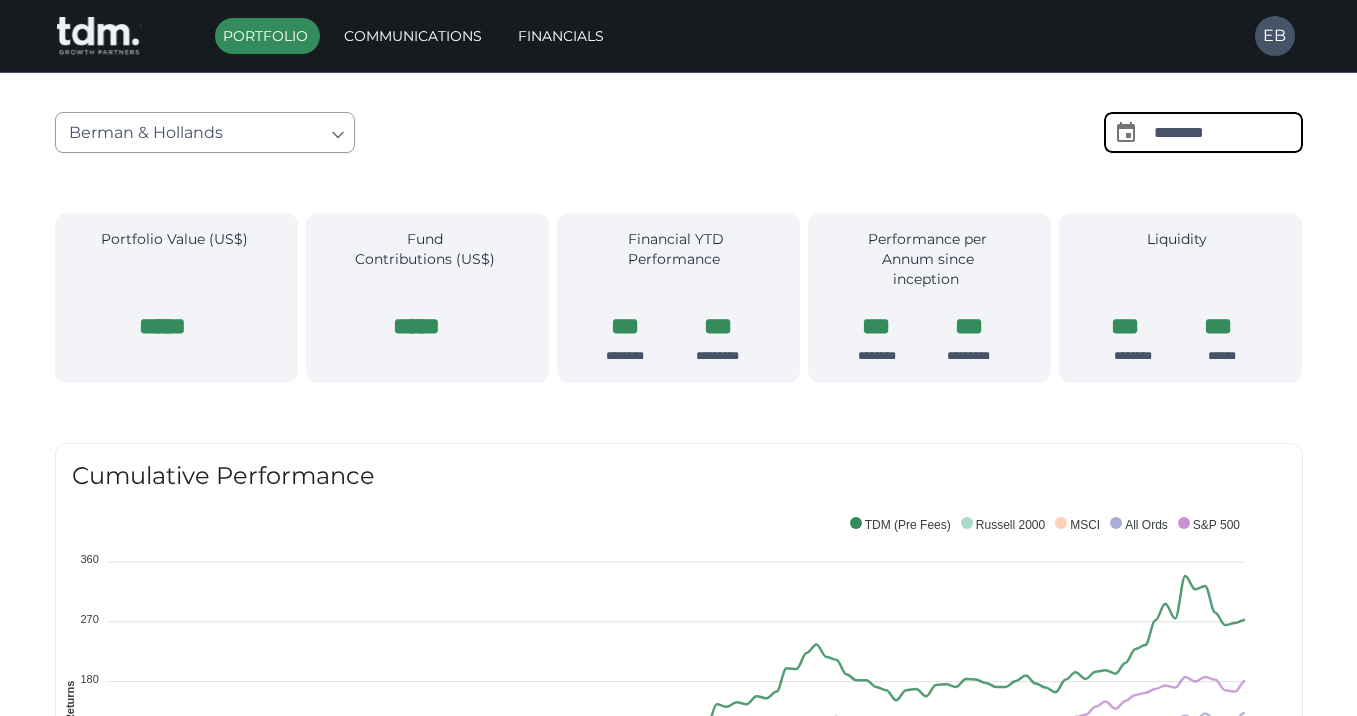 click on "********" at bounding box center (1228, 132) 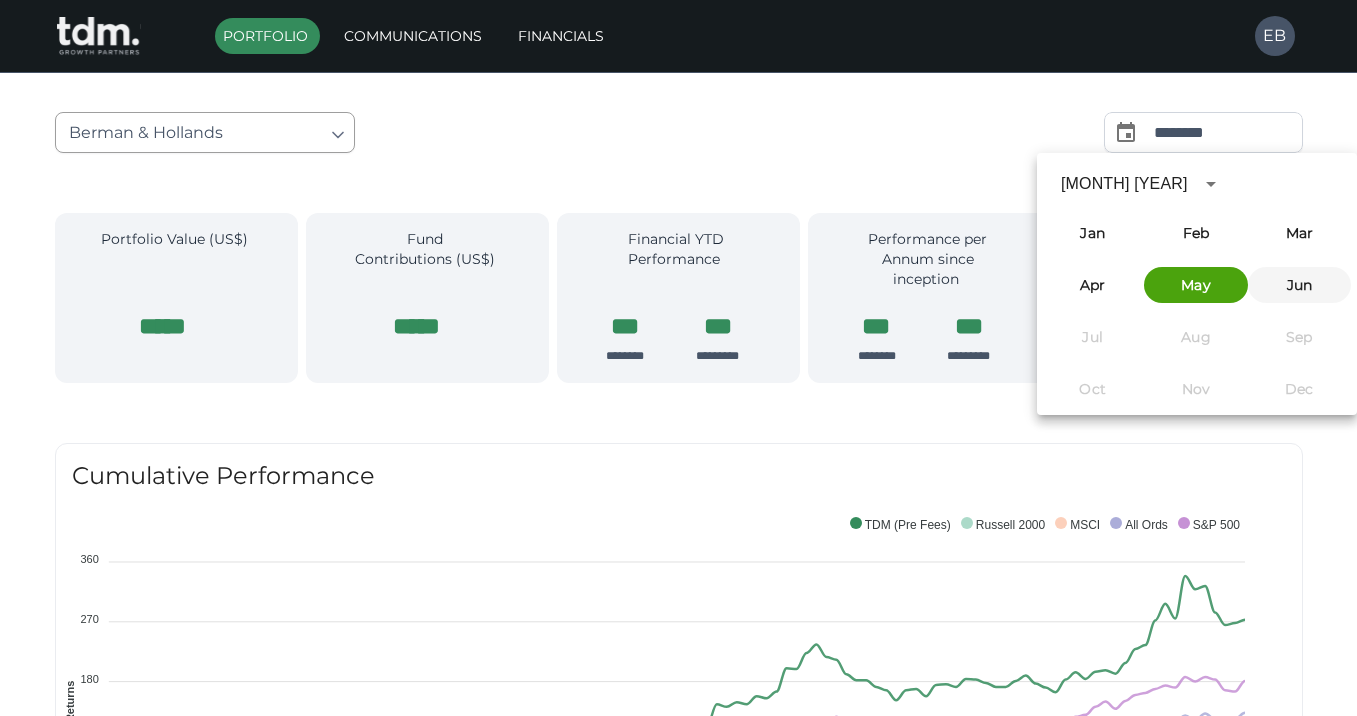 click on "Jun" at bounding box center [1299, 285] 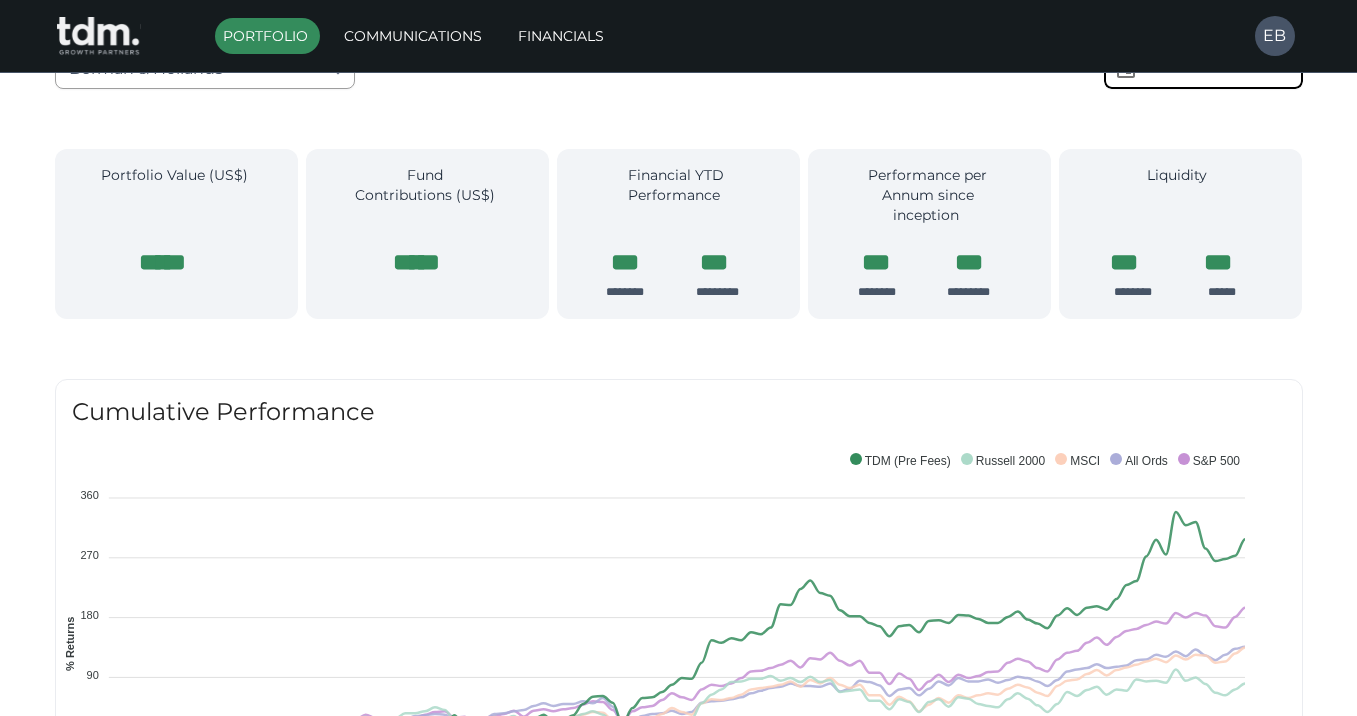 scroll, scrollTop: 0, scrollLeft: 0, axis: both 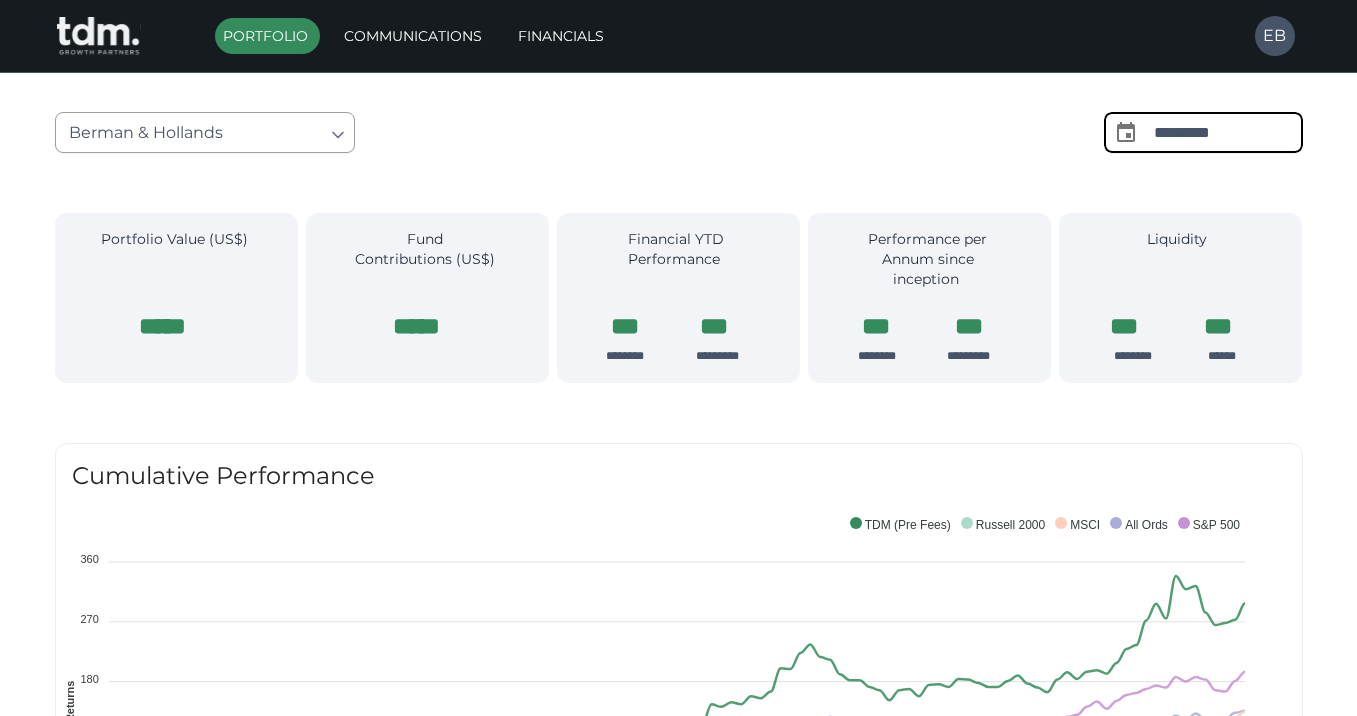 click on "*********" at bounding box center [1228, 132] 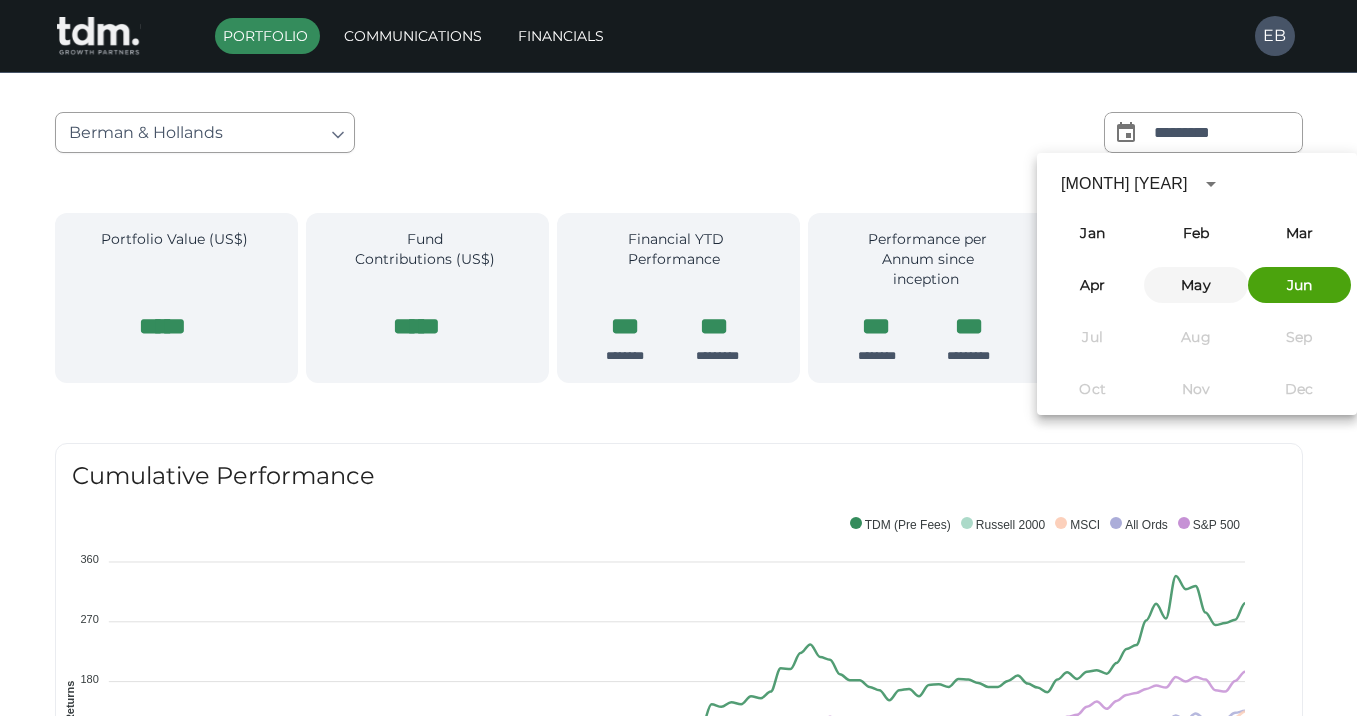 click on "May" at bounding box center (1195, 285) 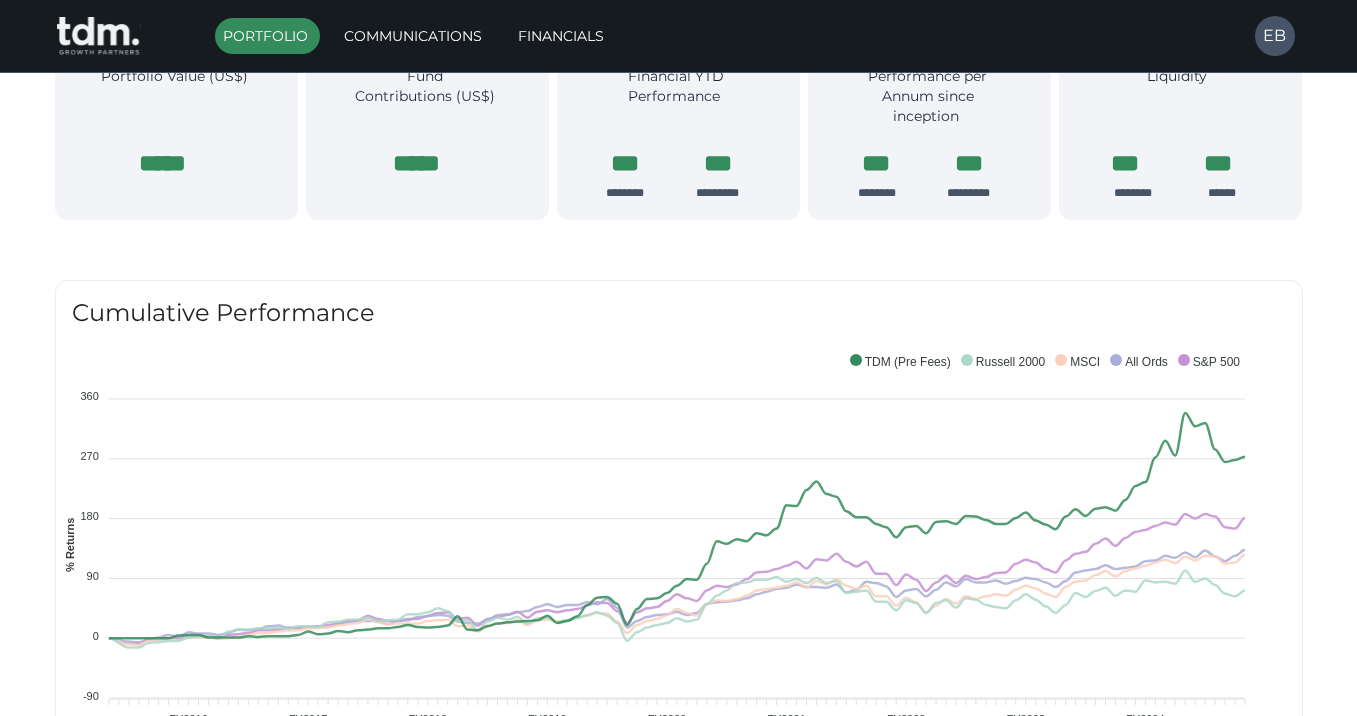 scroll, scrollTop: 0, scrollLeft: 0, axis: both 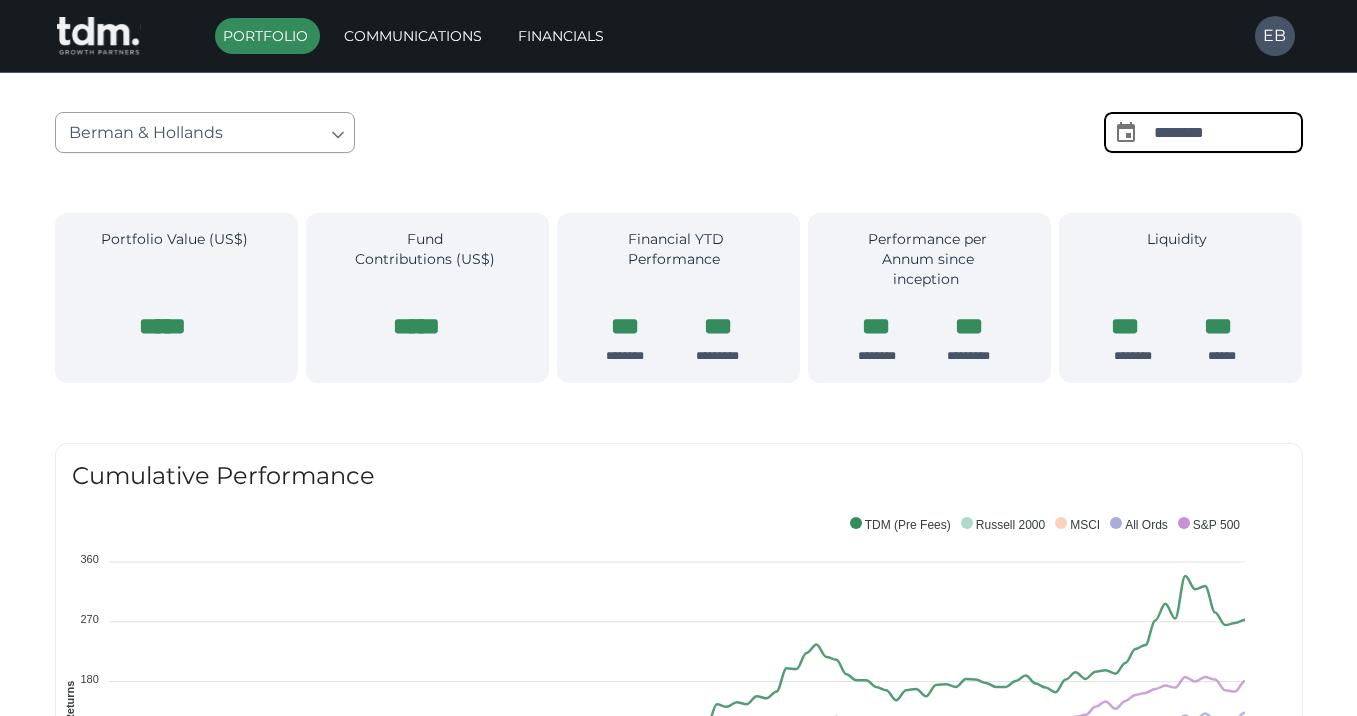 click on "********" at bounding box center [1228, 132] 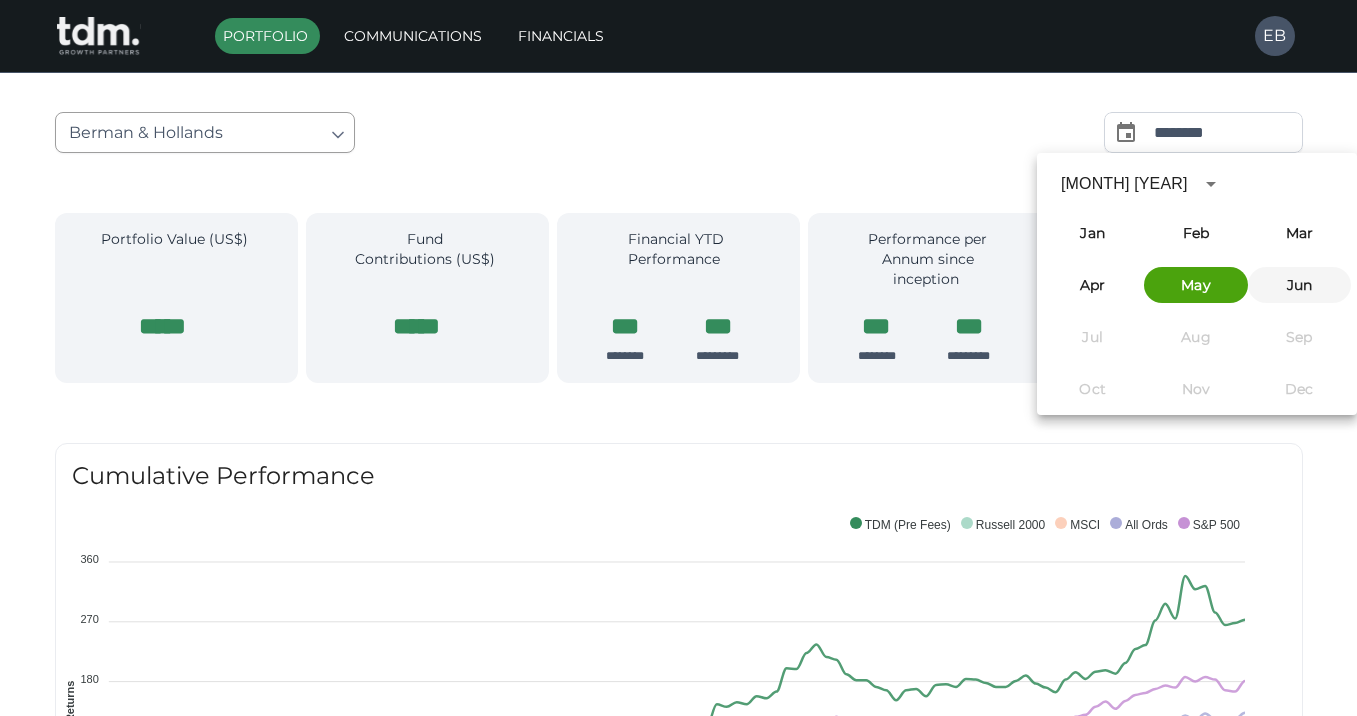 click on "Jun" at bounding box center (1299, 285) 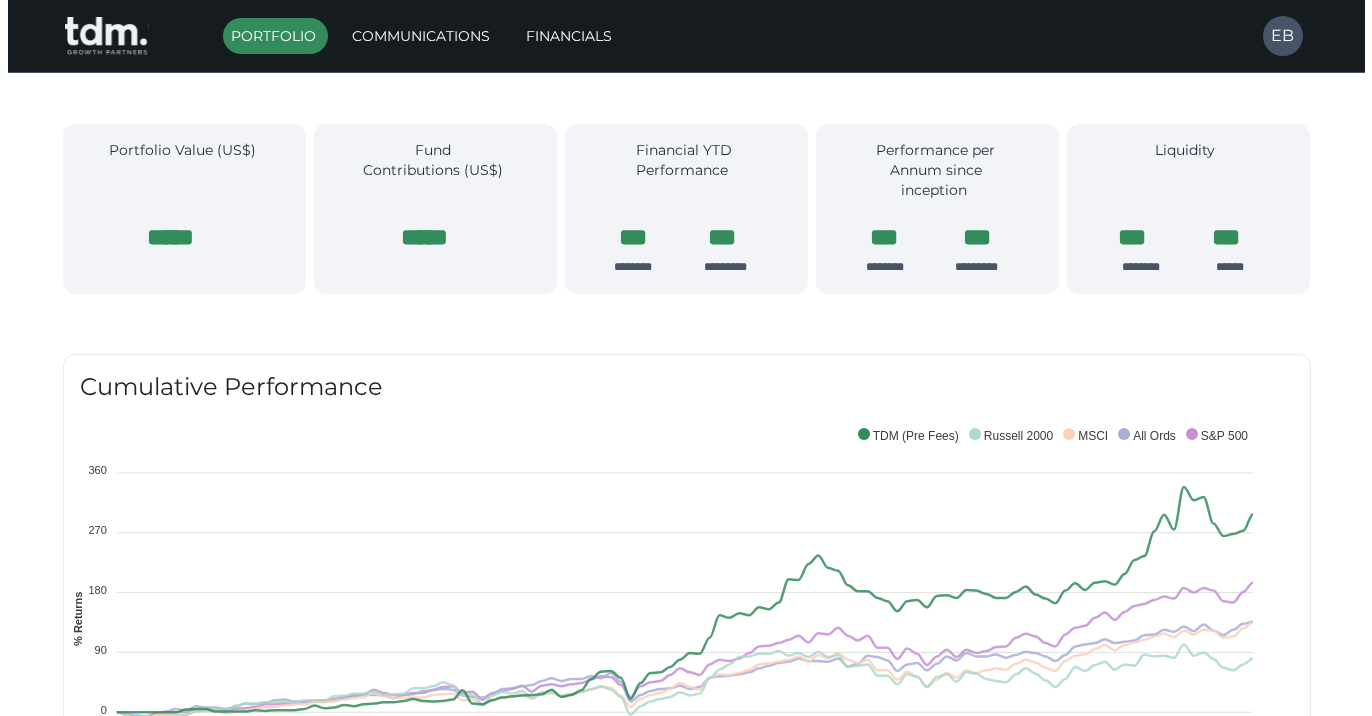 scroll, scrollTop: 0, scrollLeft: 0, axis: both 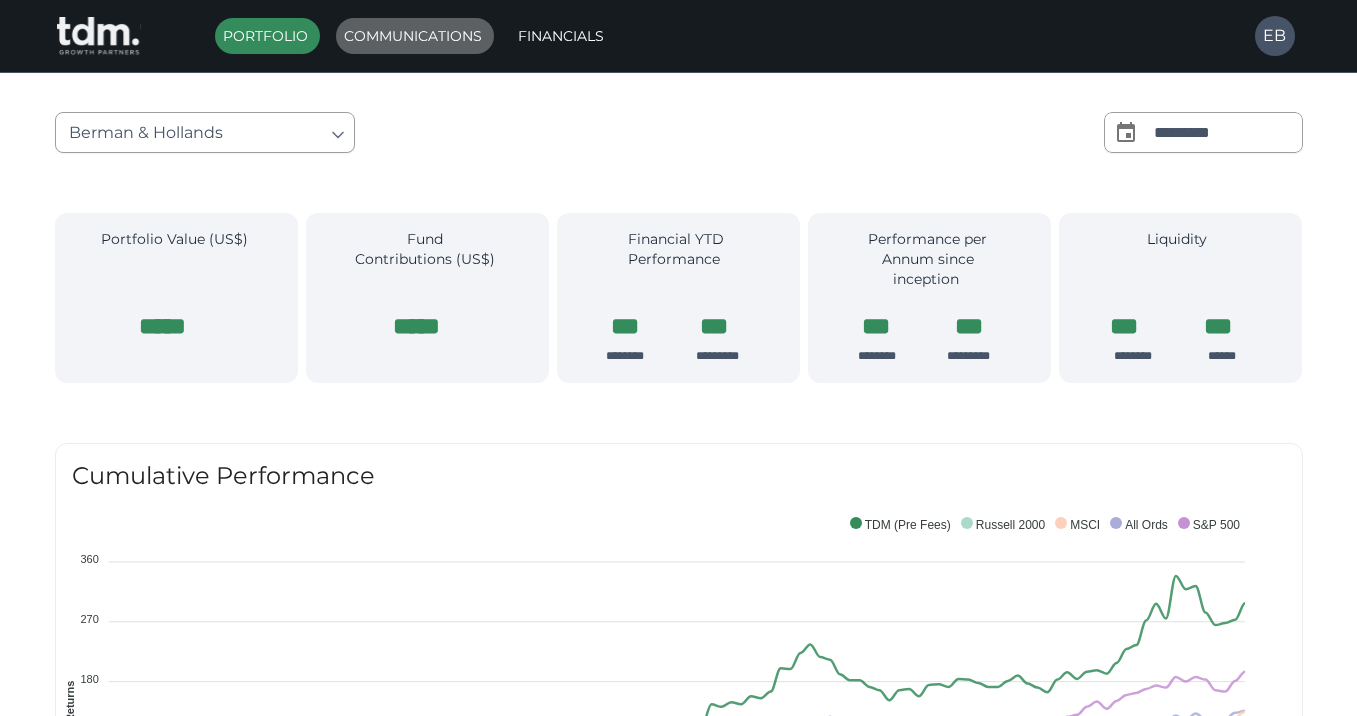 click on "Communications" at bounding box center [415, 36] 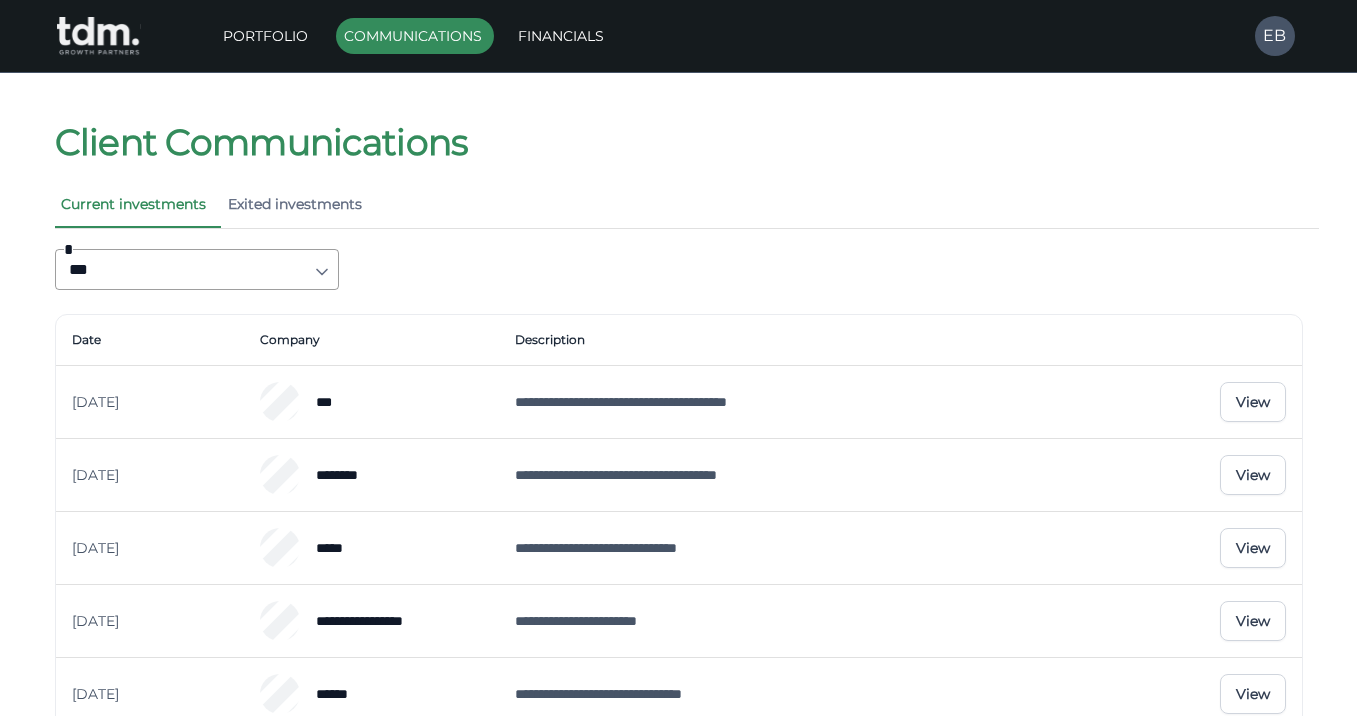 click on "View" at bounding box center [1253, 402] 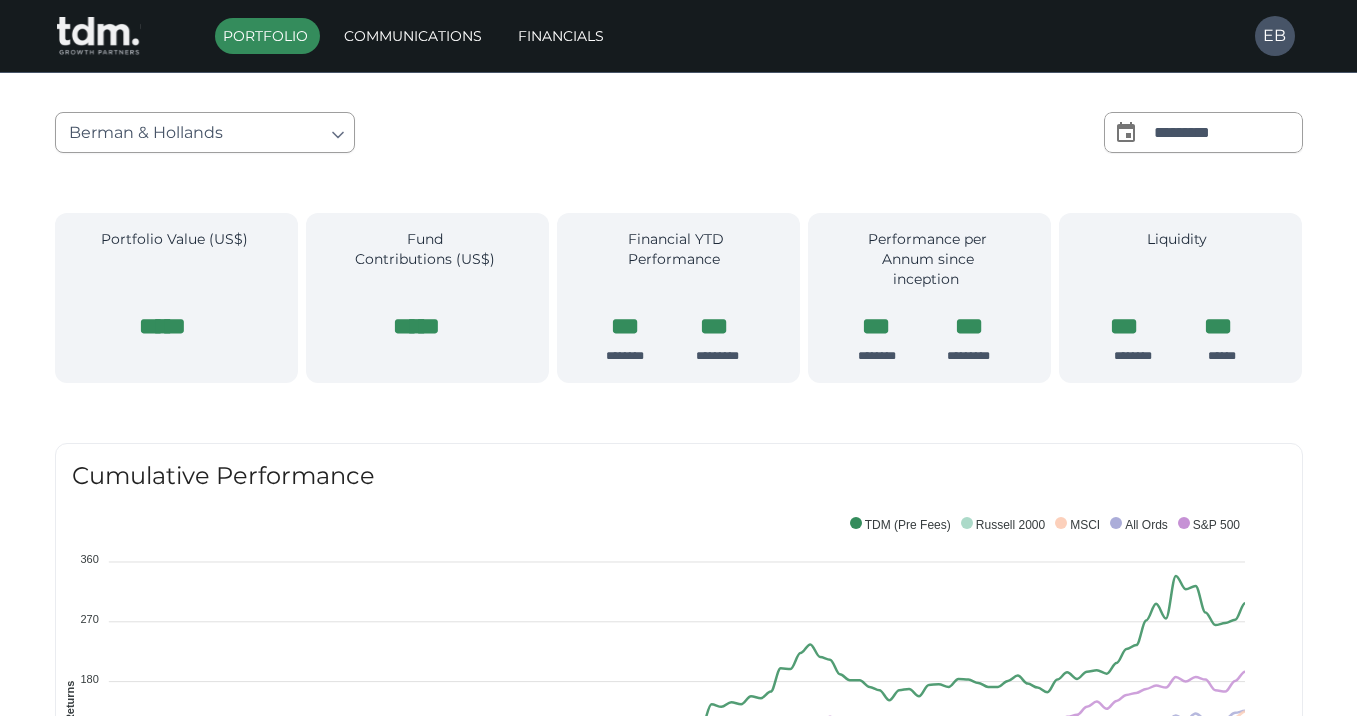 click on "Financials" at bounding box center [563, 36] 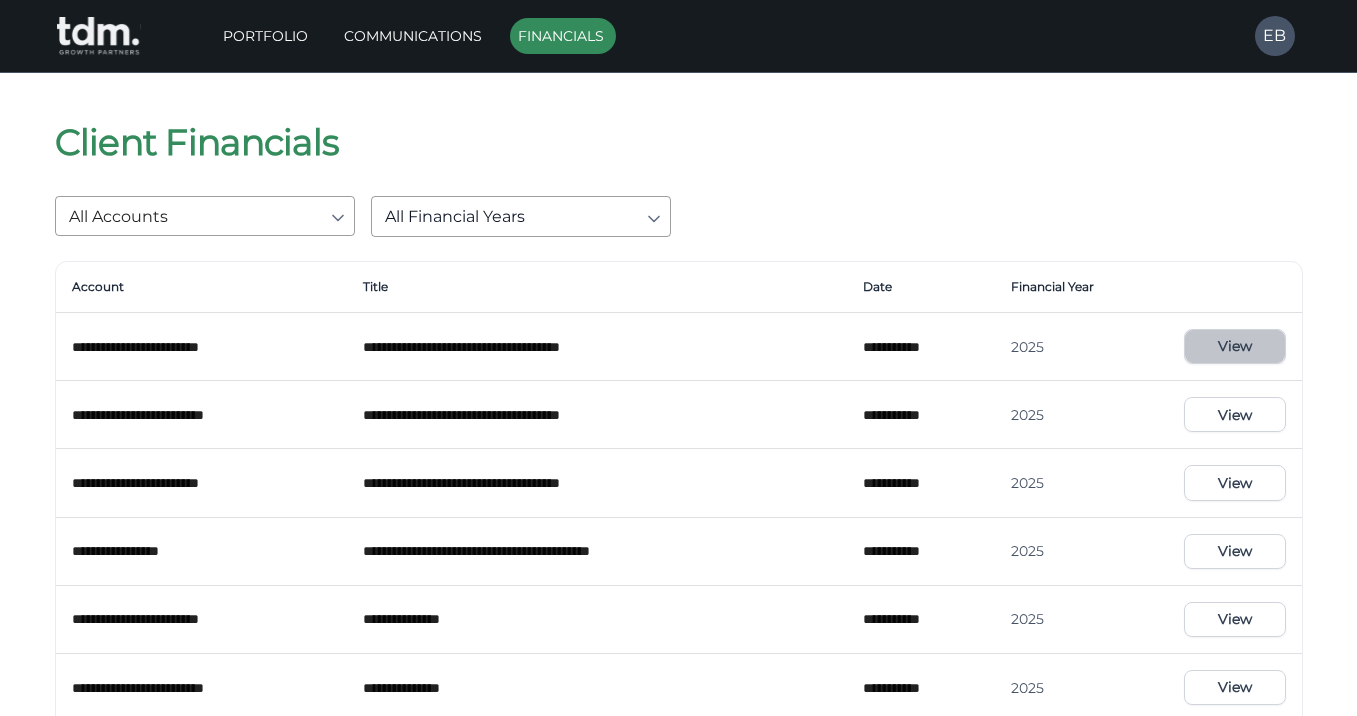 click on "View" at bounding box center (1234, 346) 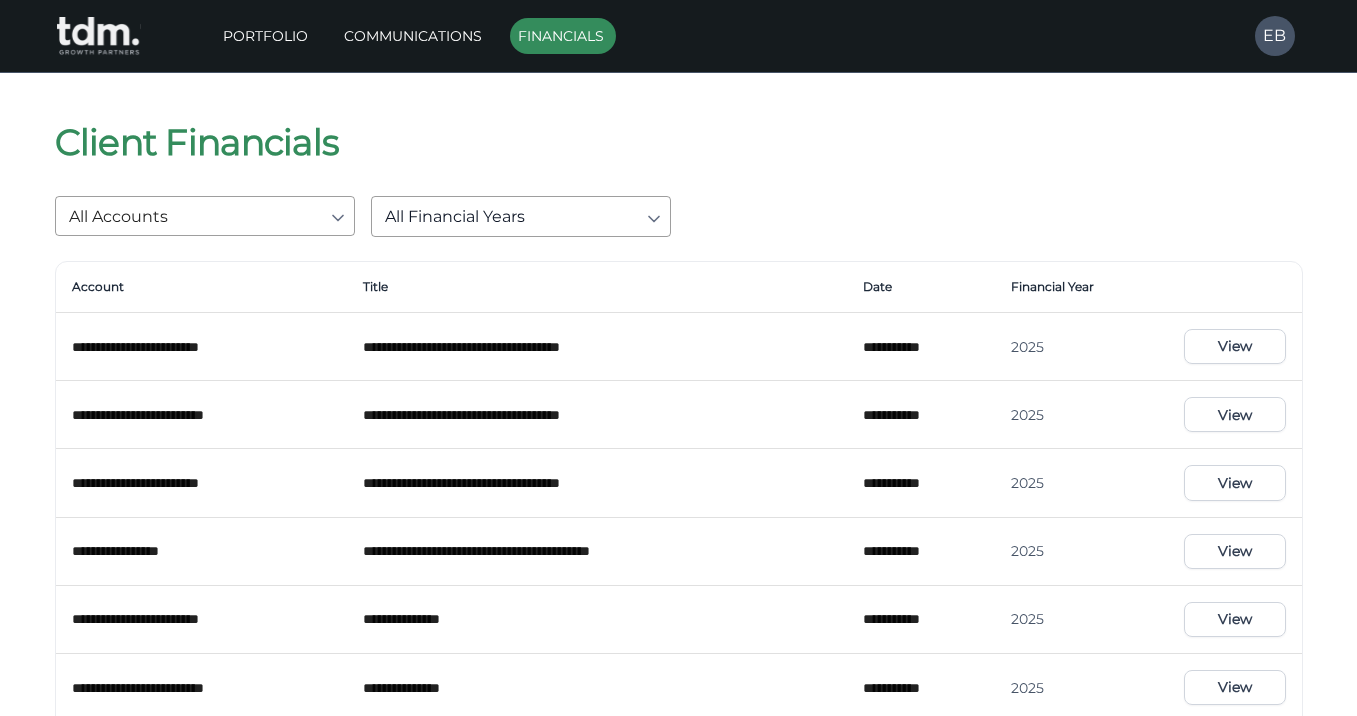 click on "View" at bounding box center [1234, 551] 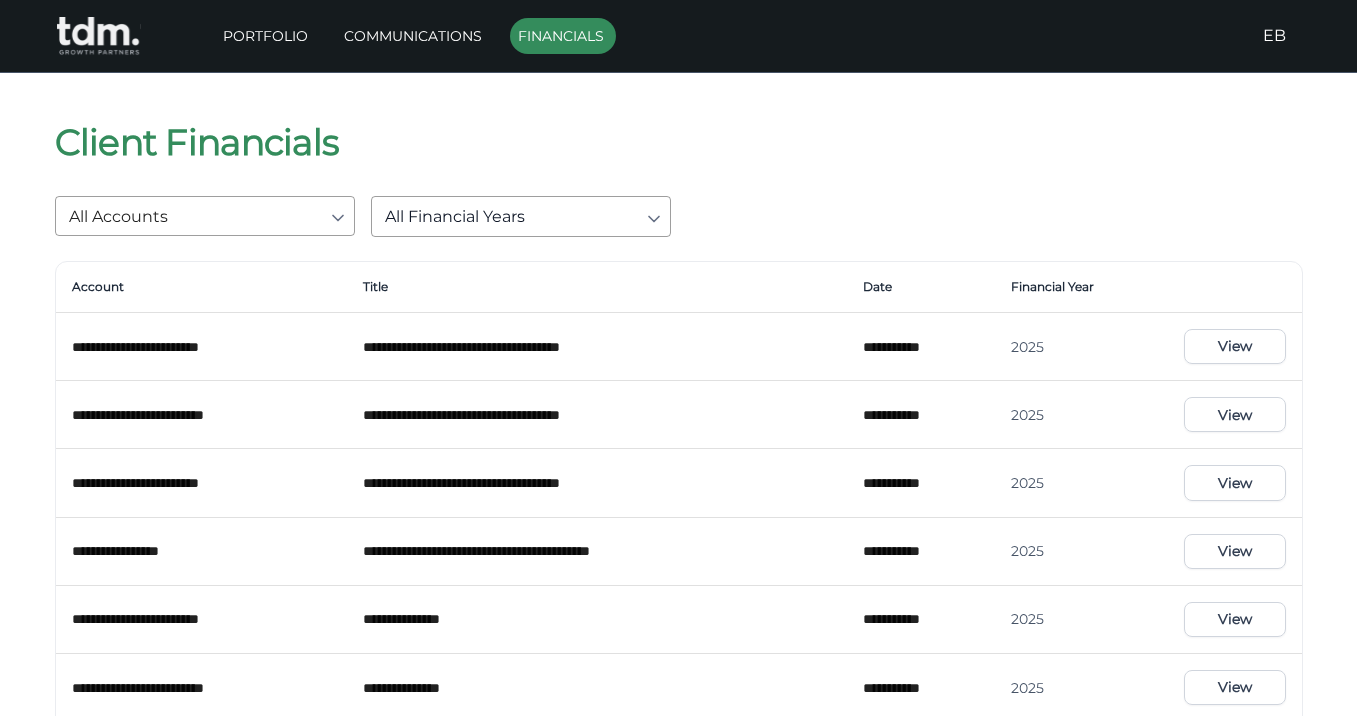 click on "EB" at bounding box center (1274, 36) 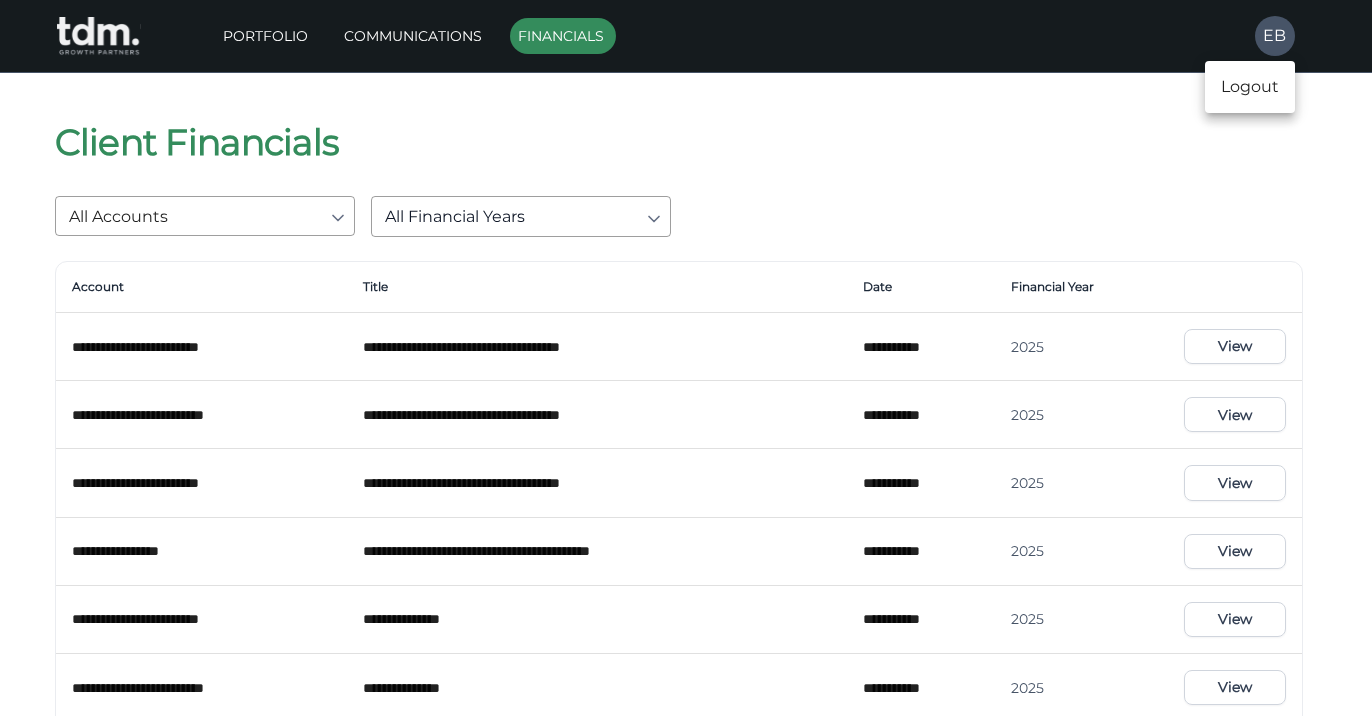click on "Logout" at bounding box center (1250, 87) 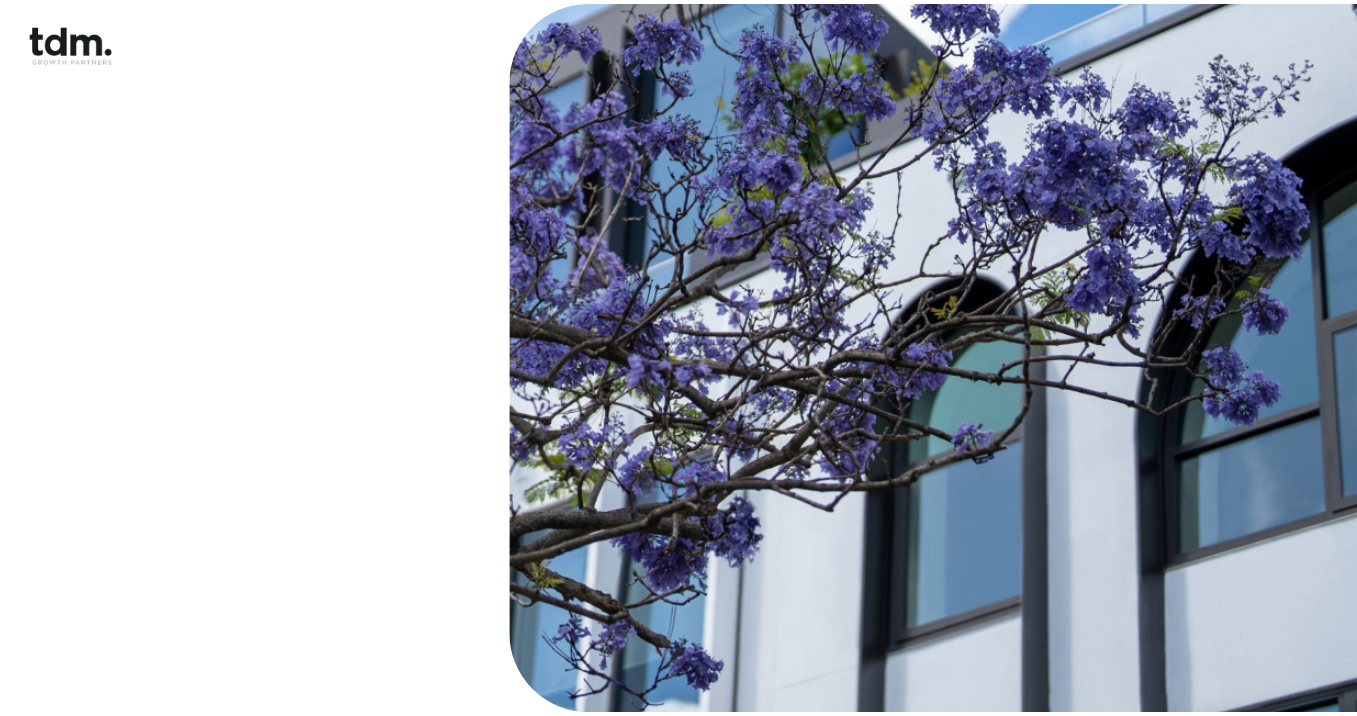 scroll, scrollTop: 0, scrollLeft: 0, axis: both 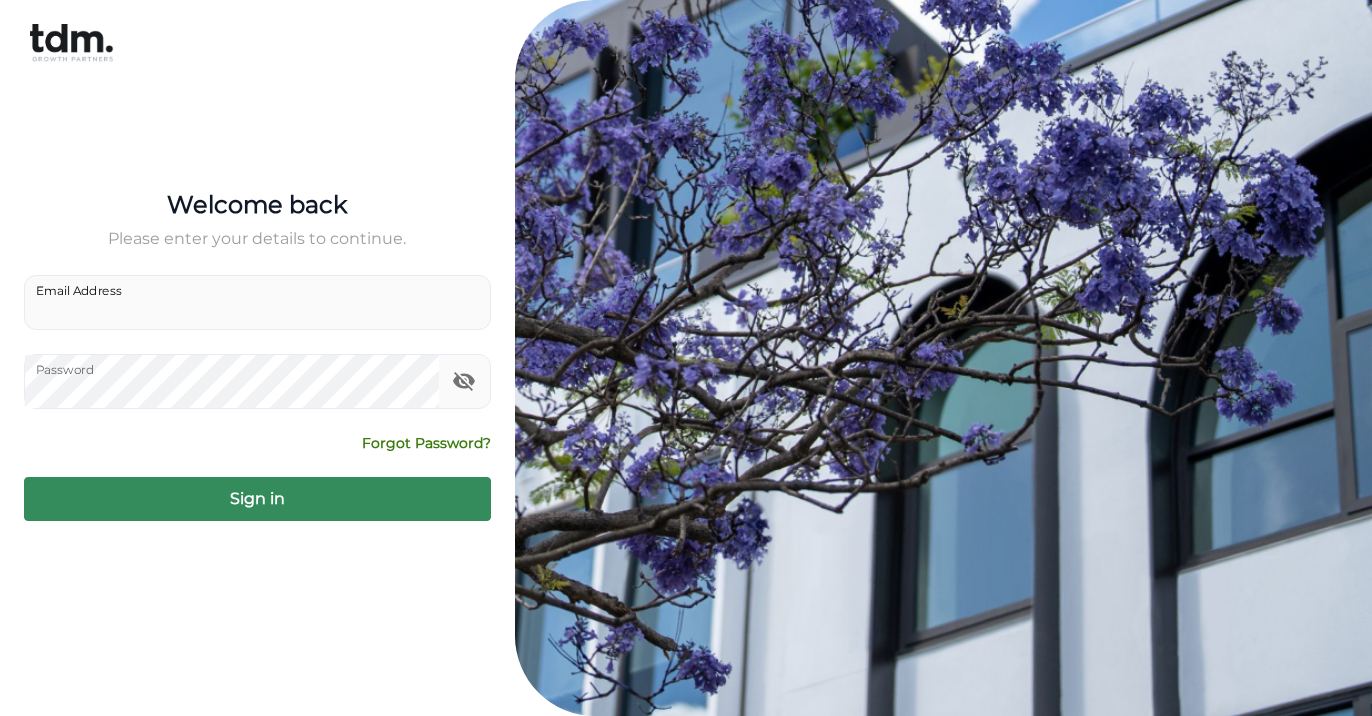 click on "Email Address" at bounding box center [257, 302] 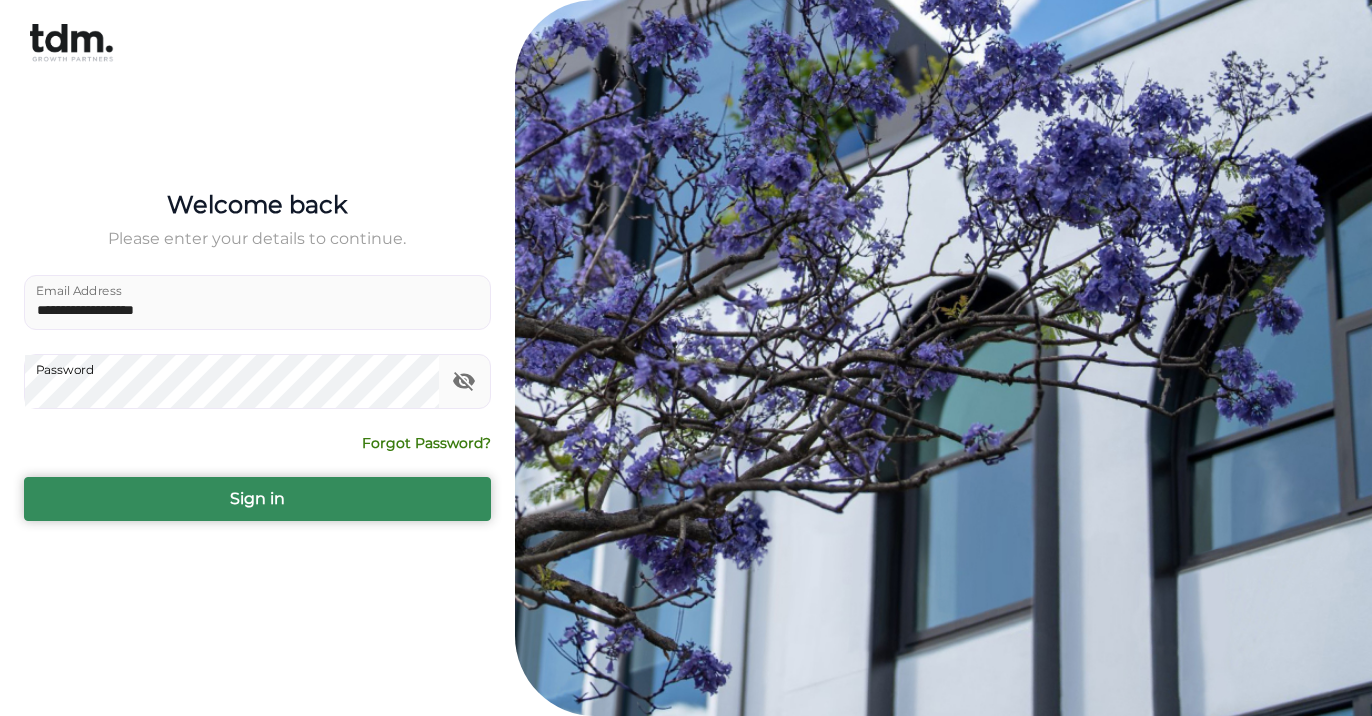 click on "Sign in" at bounding box center (257, 499) 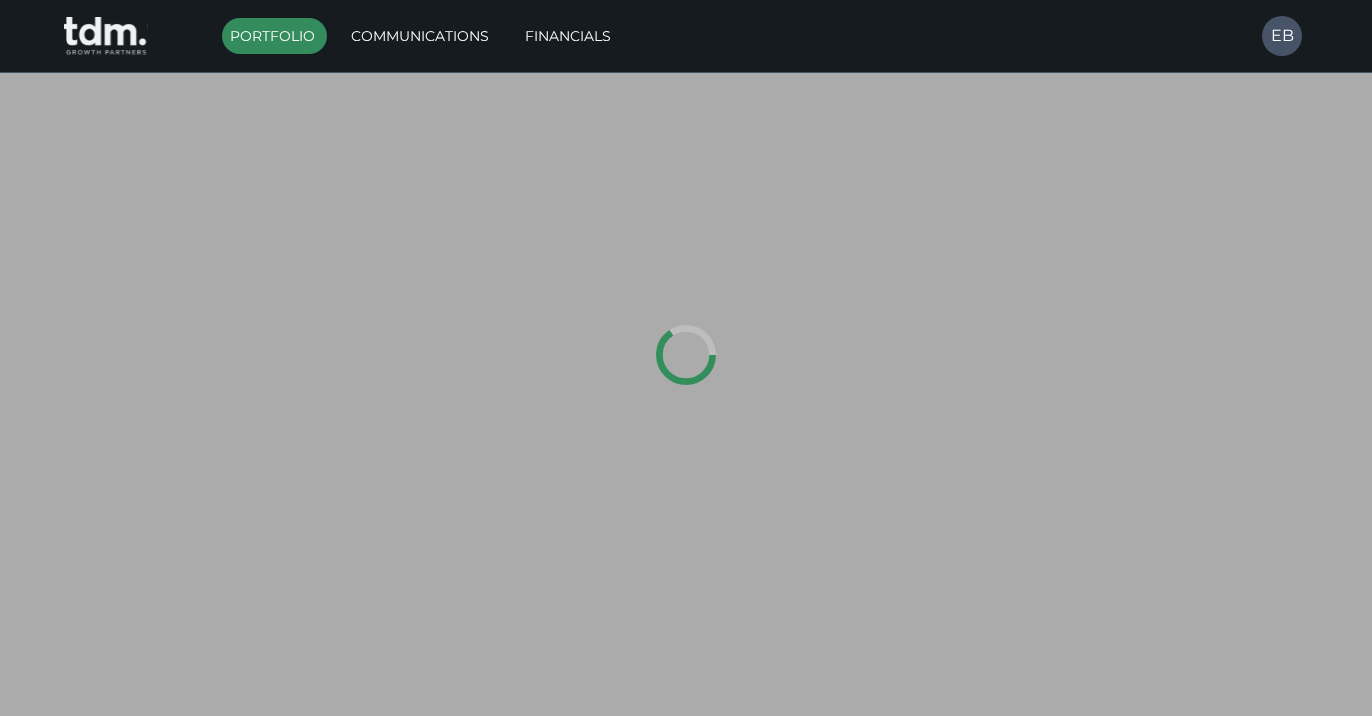 type on "*********" 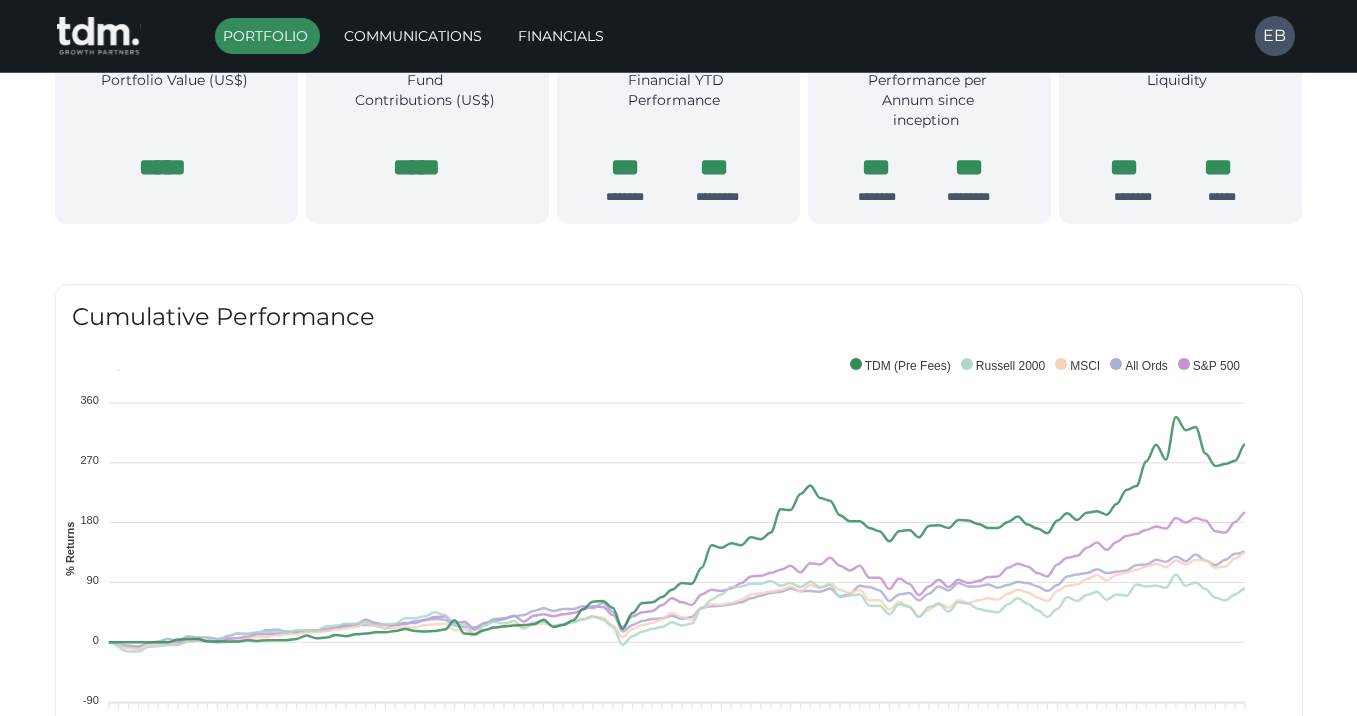 scroll, scrollTop: 132, scrollLeft: 0, axis: vertical 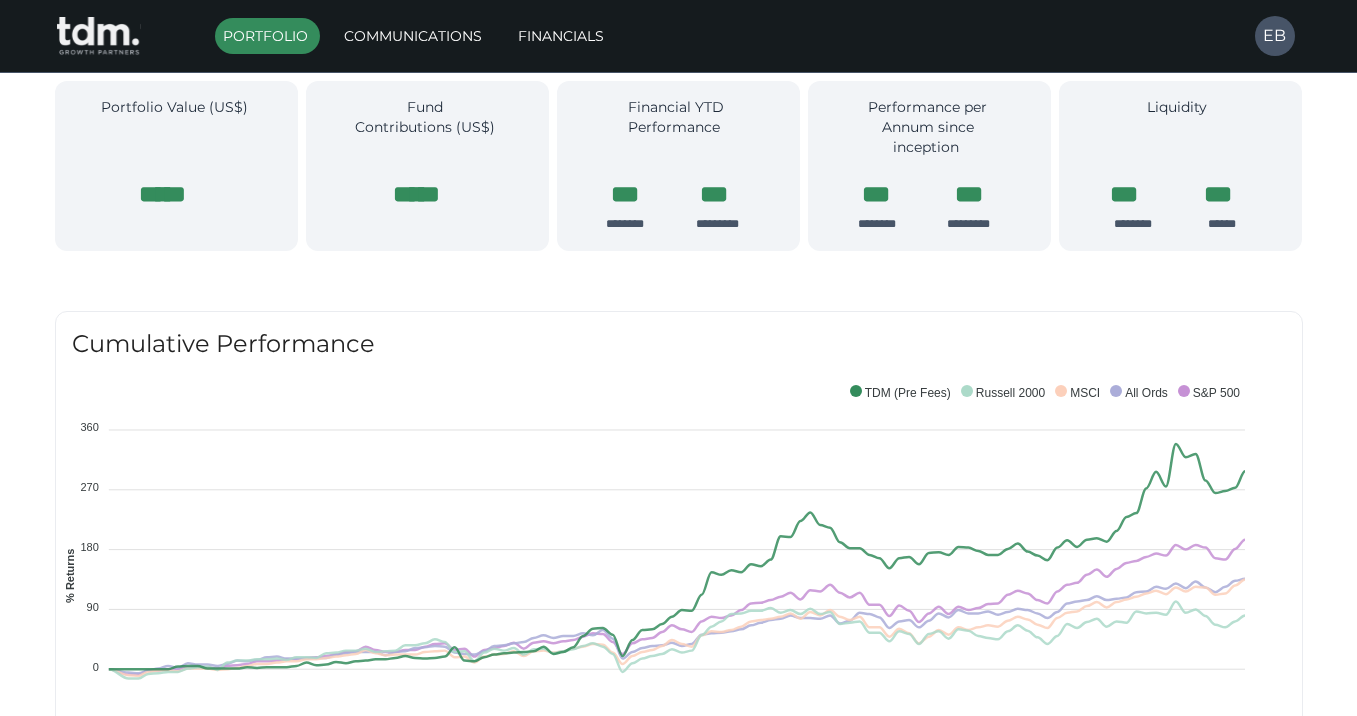 click on "Financials" at bounding box center [563, 36] 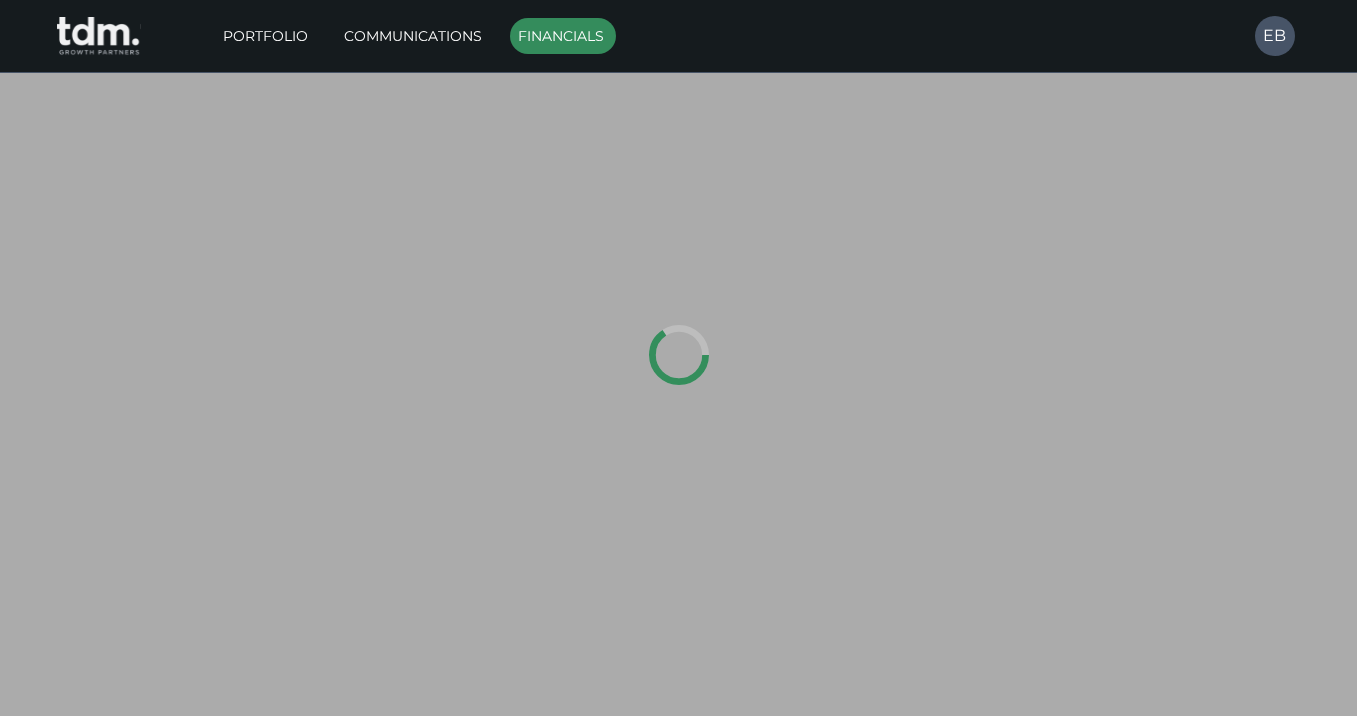 scroll, scrollTop: 0, scrollLeft: 0, axis: both 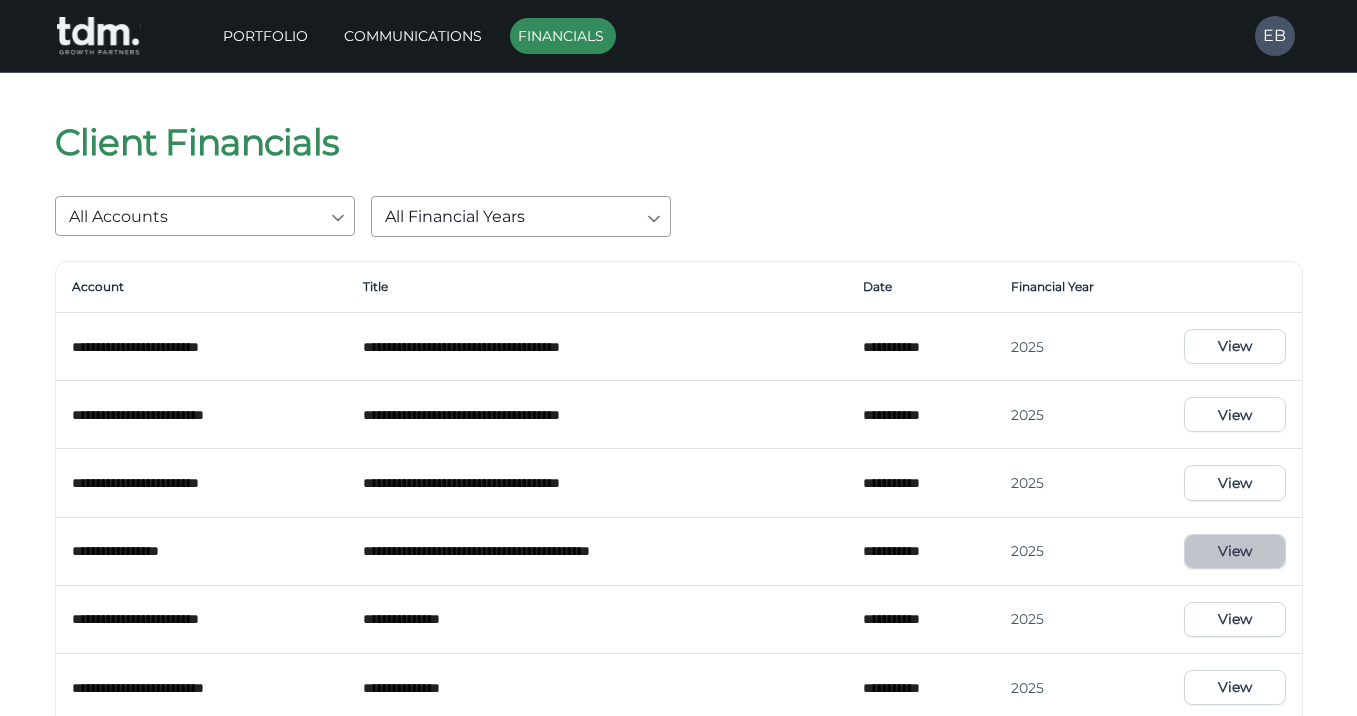 click on "View" at bounding box center (1234, 551) 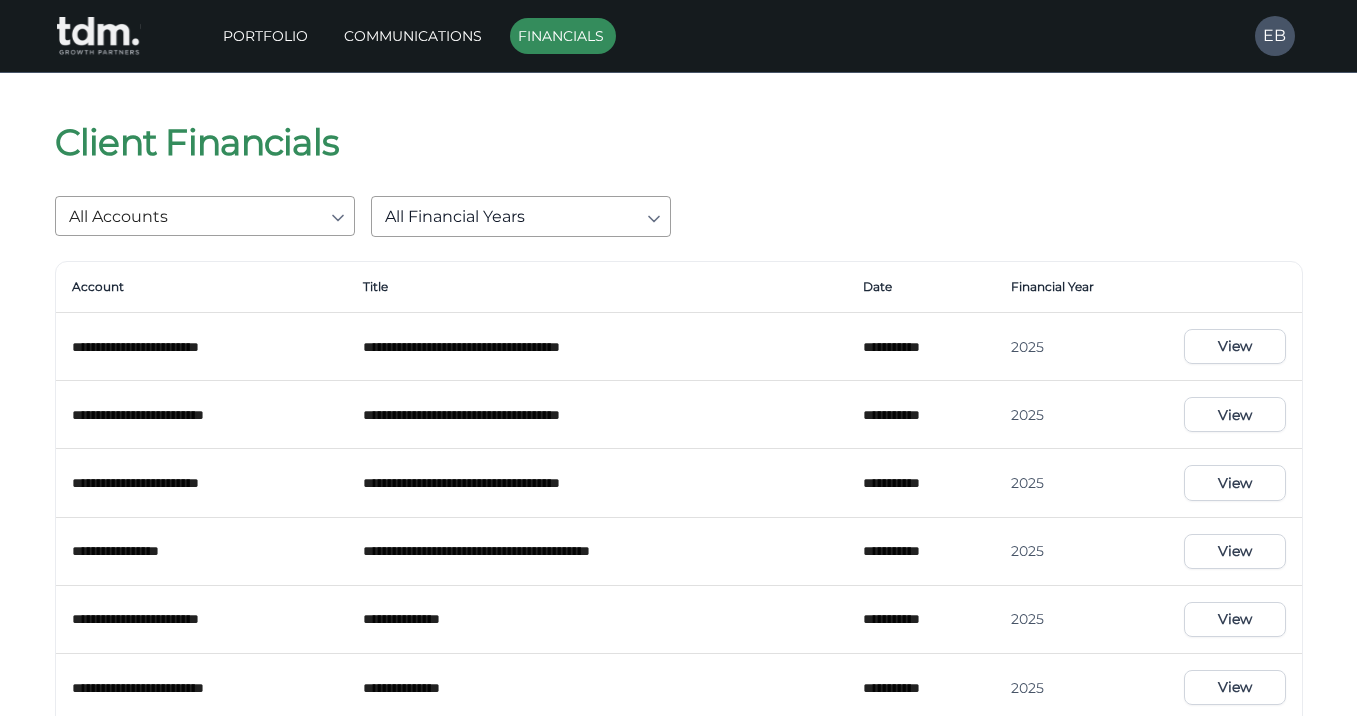 click on "Portfolio" at bounding box center [267, 36] 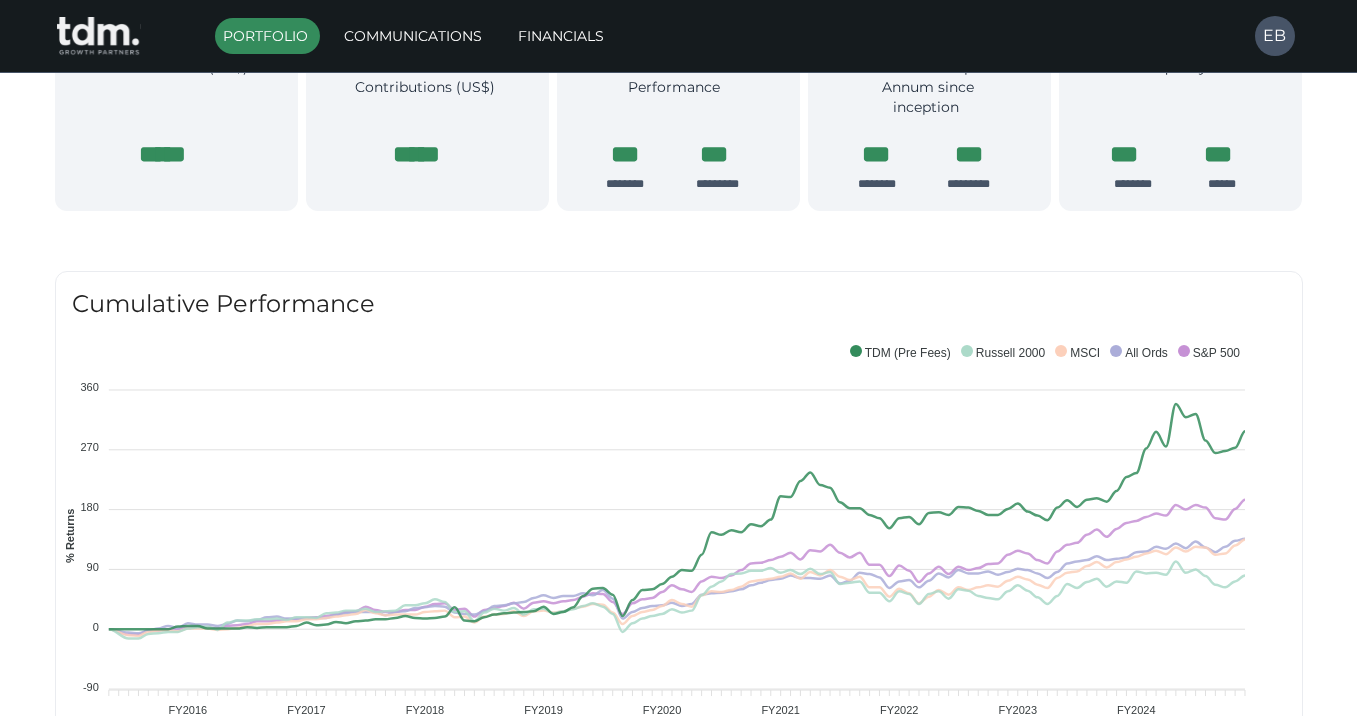 scroll, scrollTop: 0, scrollLeft: 0, axis: both 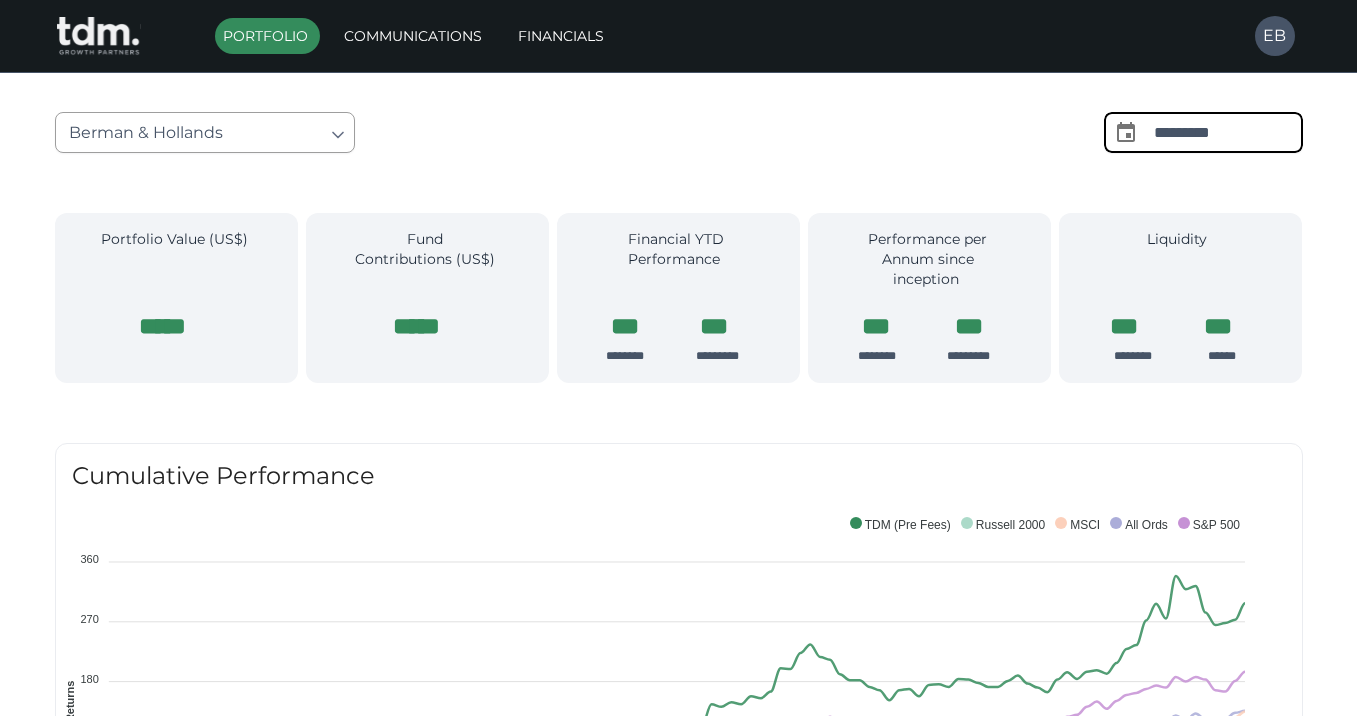 click on "*********" at bounding box center [1228, 132] 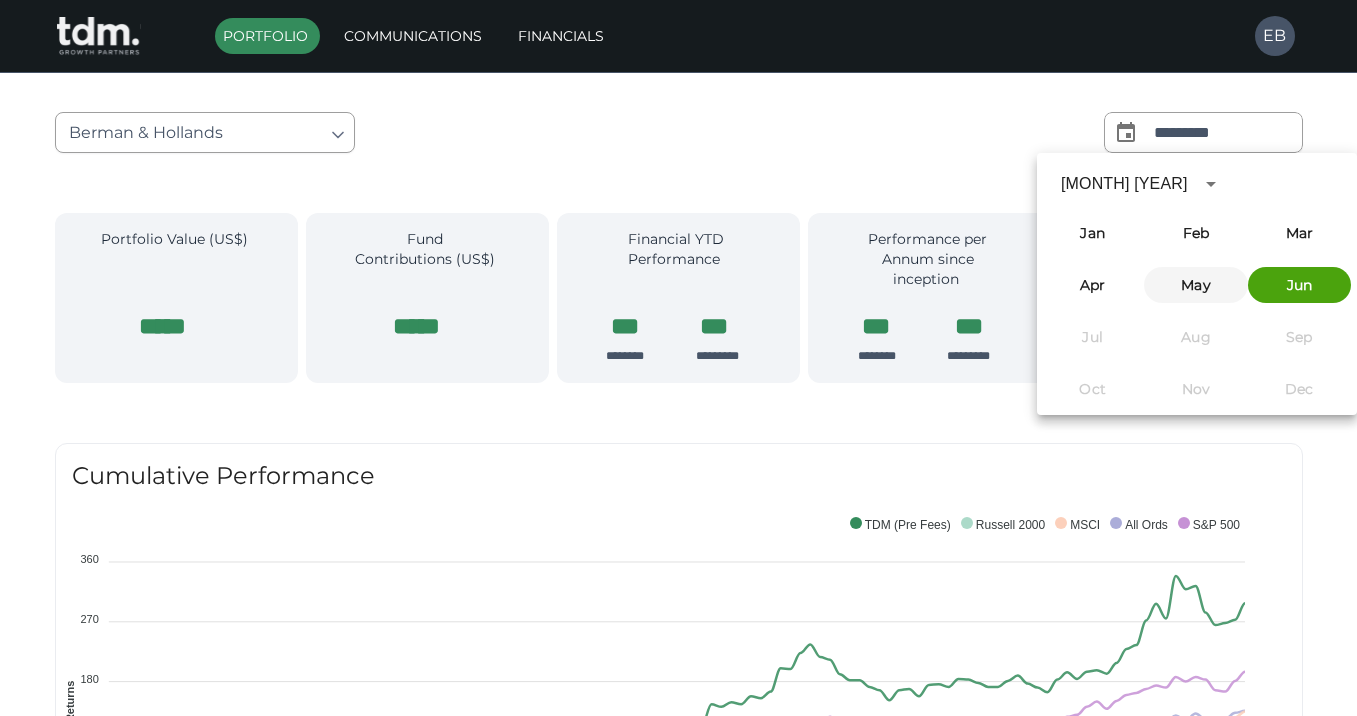 click on "May" at bounding box center [1195, 285] 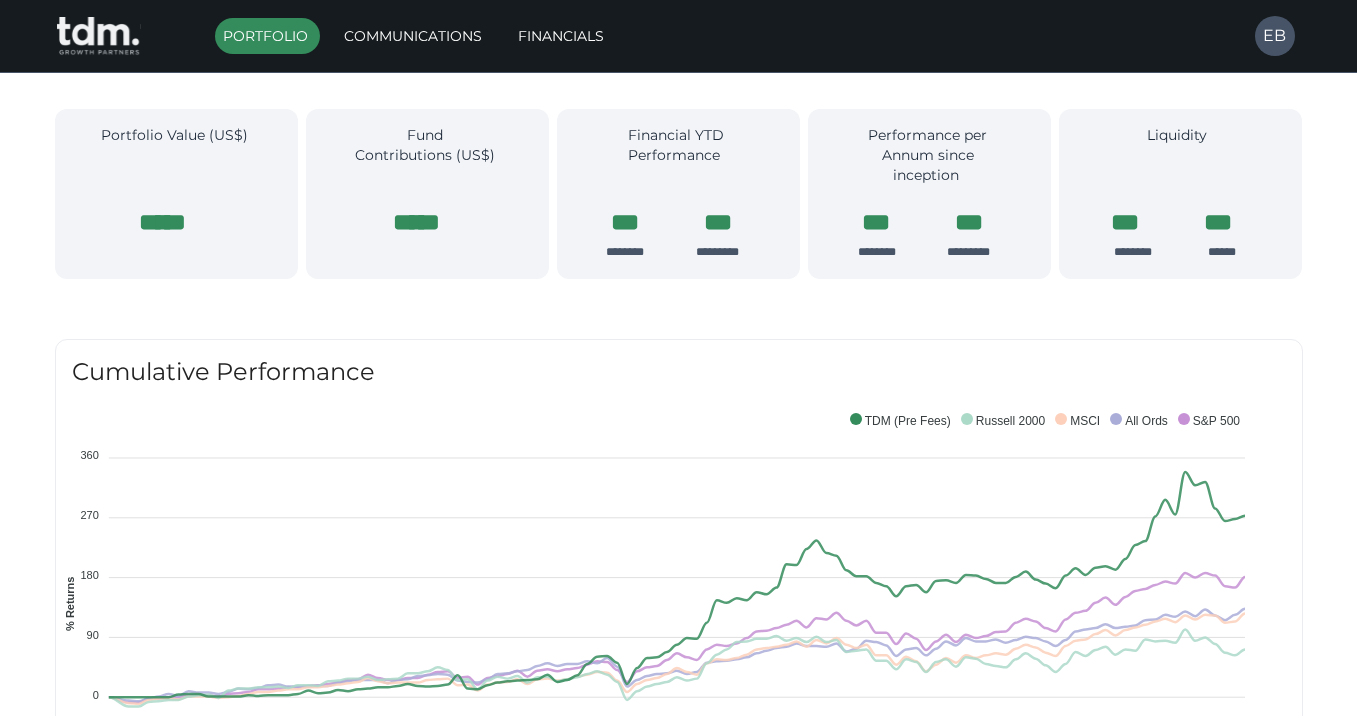 scroll, scrollTop: 0, scrollLeft: 0, axis: both 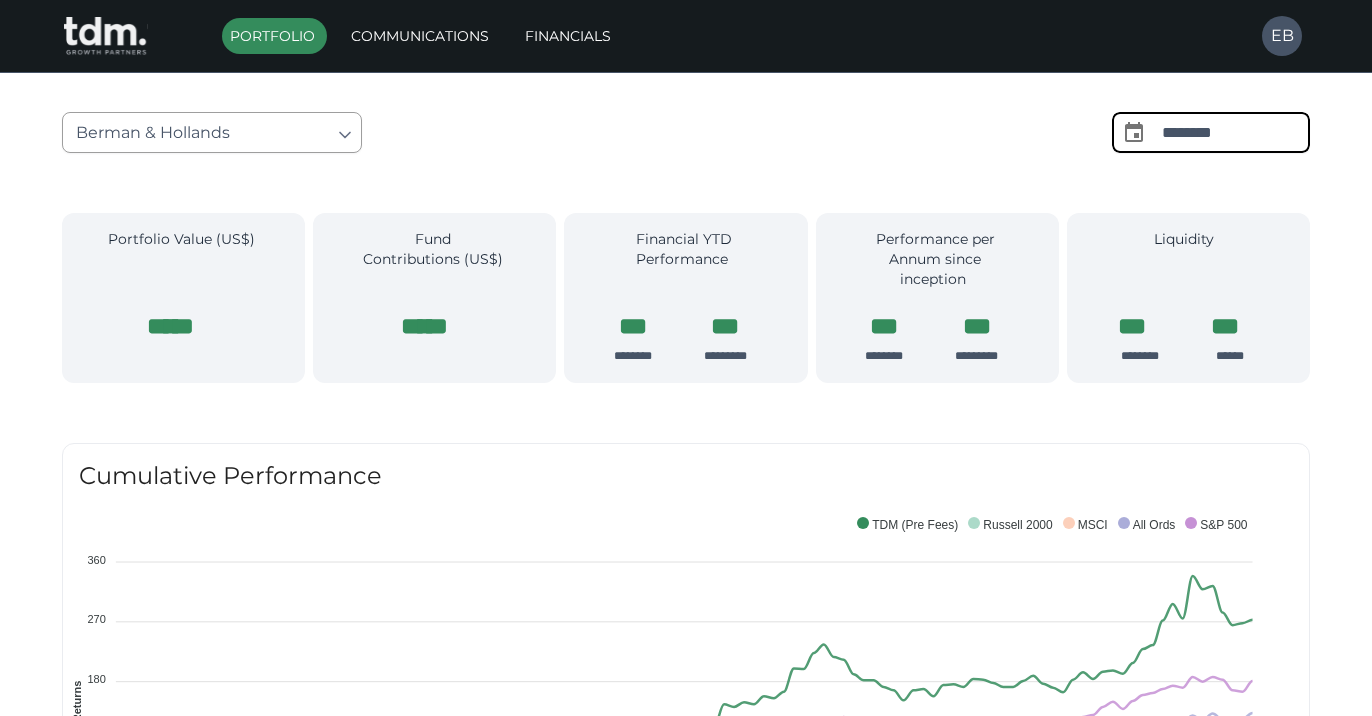 click on "Print is temporarily disabled on Safari. We are sorry for the inconvenience. To print, please use a different browser such as Chrome, or request a PDF from [EMAIL] Portfolio Communications Financials EB Portfolio of [LAST] [LAST] AND [LAST] [LAST] as at [DATE] [LAST] & [LAST] & & & Portfolio Value & (US$) & Fund Contributions & (US$) & Financial YTD Performance & & & & Performance per Annum since inception & & & & Liquidity & & & & Portfolio Value & (US$) & Fund Contributions & (US$) & Financial YTD Performance & & & & Performance per Annum since inception & & & & Liquidity & & & & Cumulative Performance 360 360 270 270 180 180 90 90 0 0 -90 -90 % Returns FY2016 FY2016 FY2017 FY2017 FY2018 FY2018 FY2019 FY2019 FY2020 FY2020 FY2021 FY2021 FY2022 FY2022 FY2023 FY2023 FY2024 FY2024 Year S&P 500 All Ords MSCI Russell 2000 3%" at bounding box center [686, 1391] 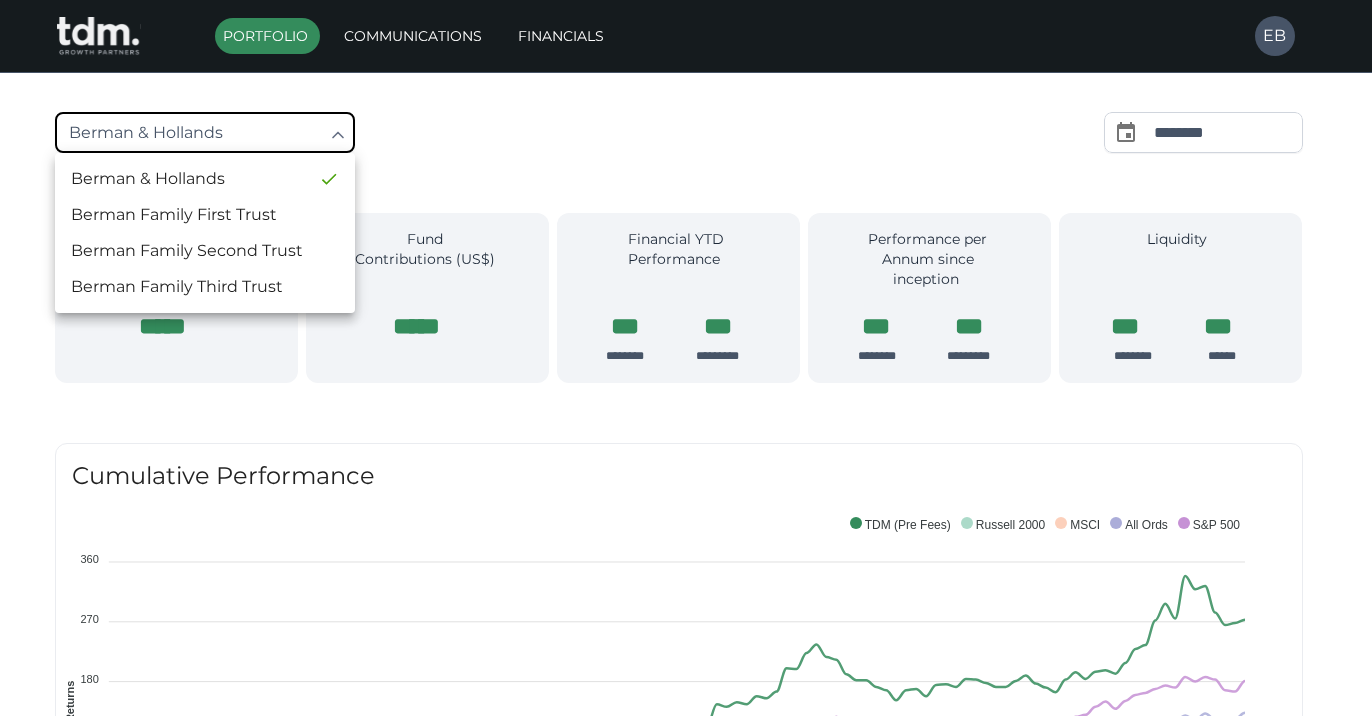 click at bounding box center (686, 358) 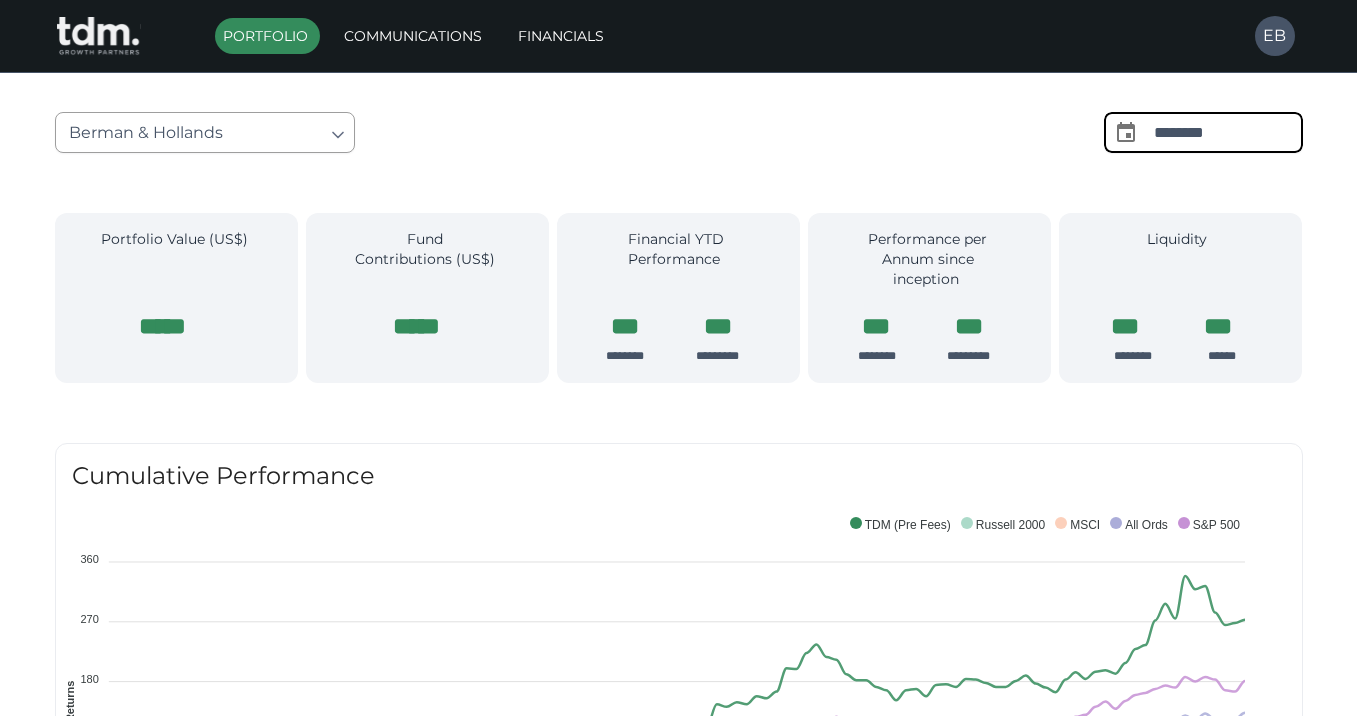 click on "********" at bounding box center [1228, 132] 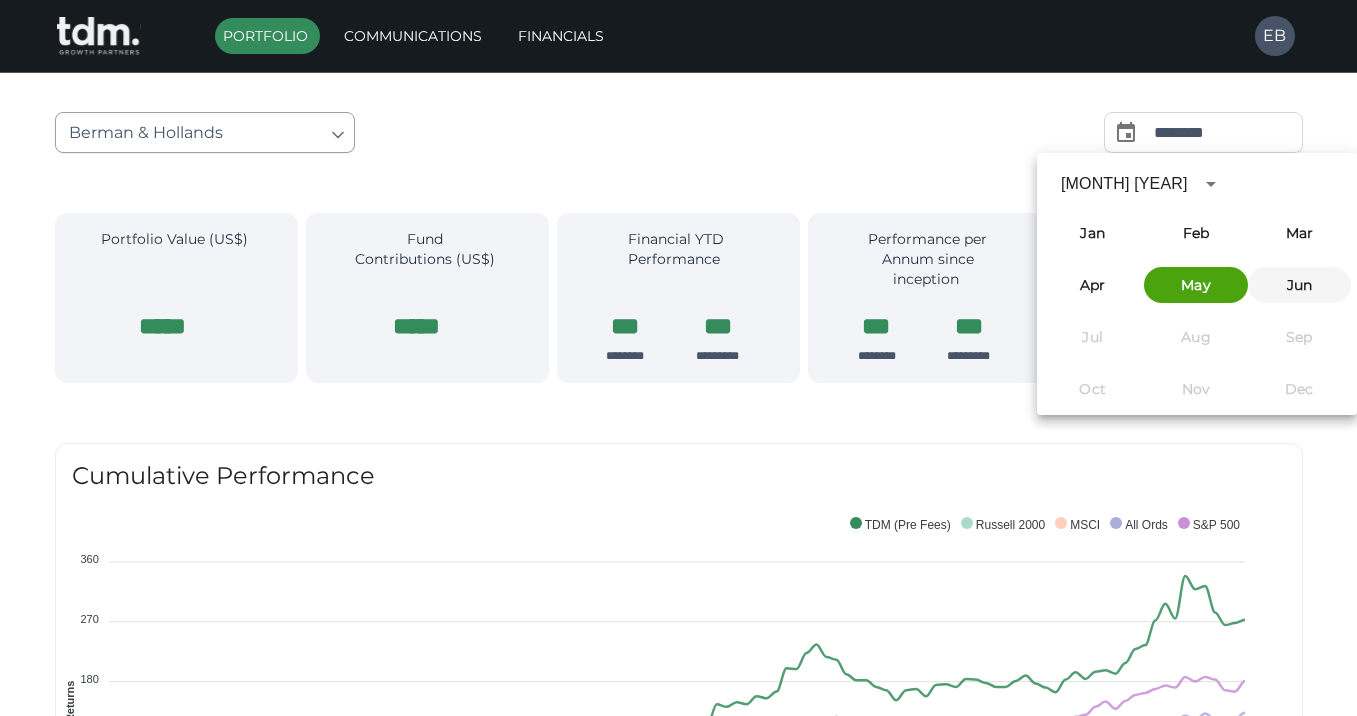 click on "Jun" at bounding box center (1299, 285) 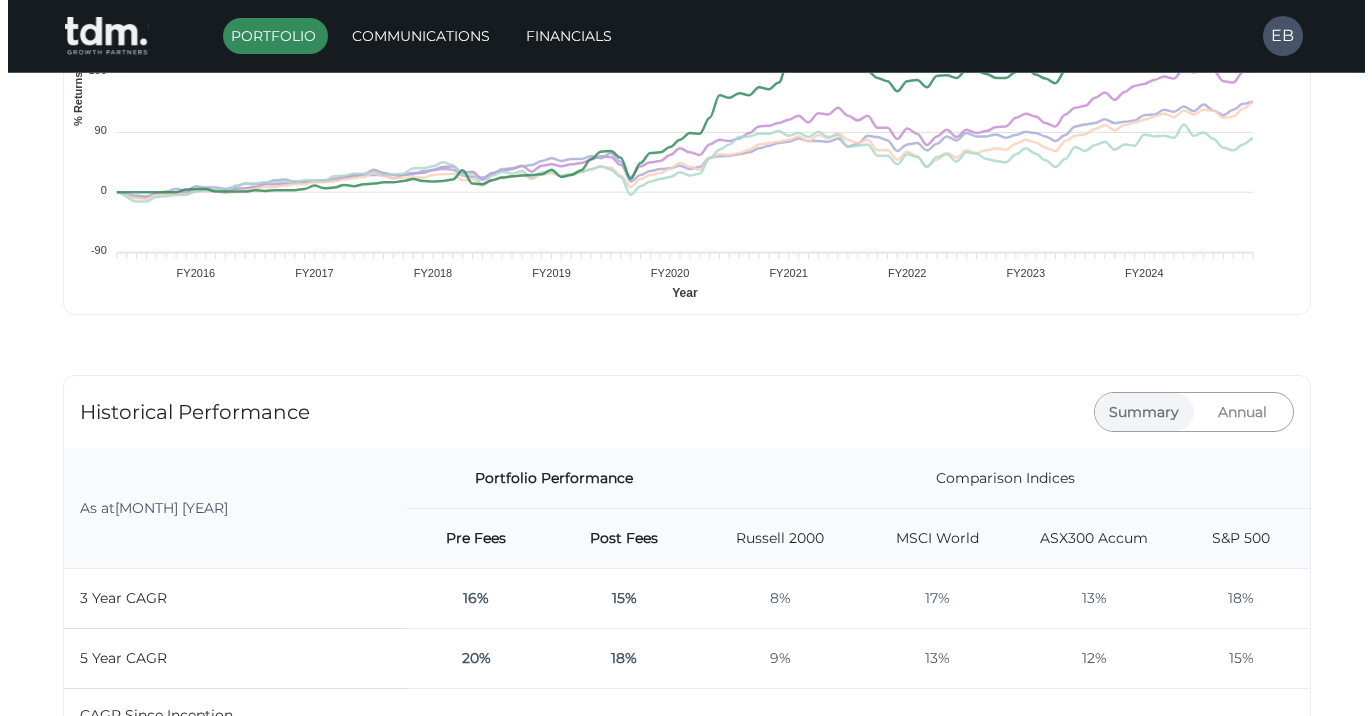 scroll, scrollTop: 588, scrollLeft: 0, axis: vertical 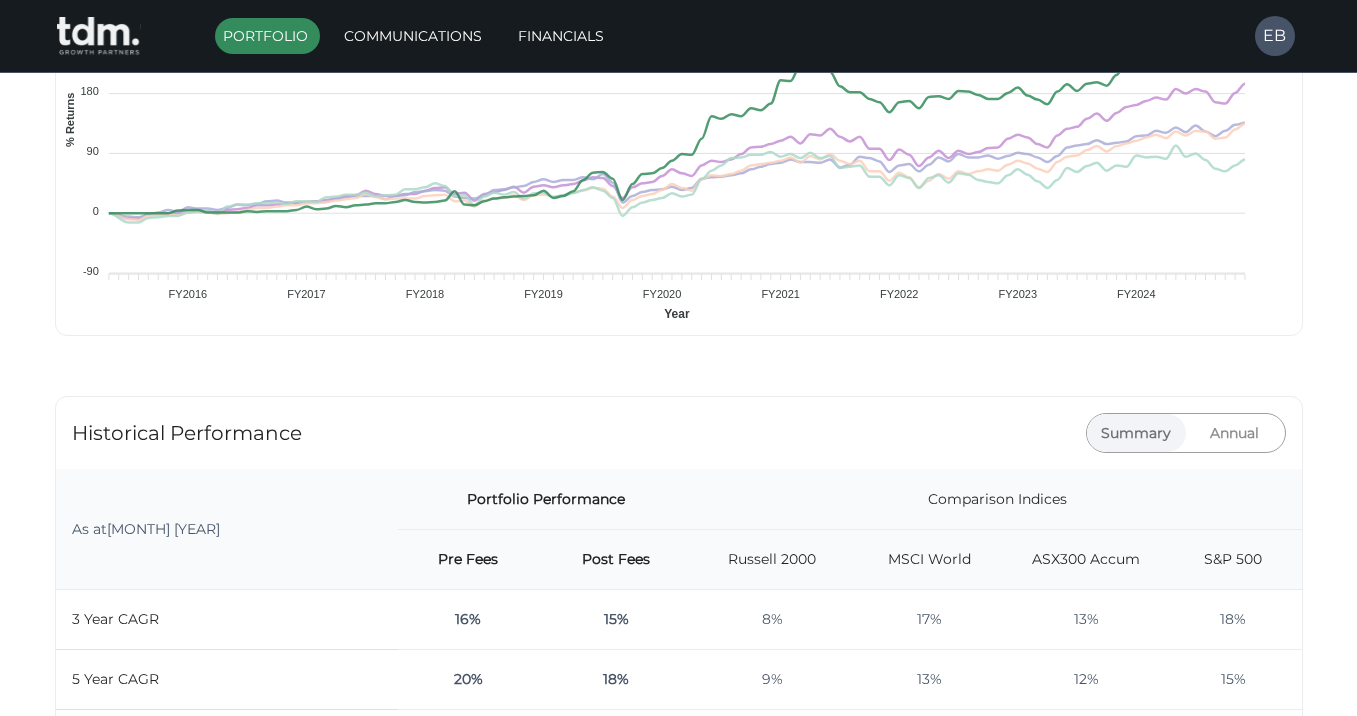 click on "EB" at bounding box center (1275, 36) 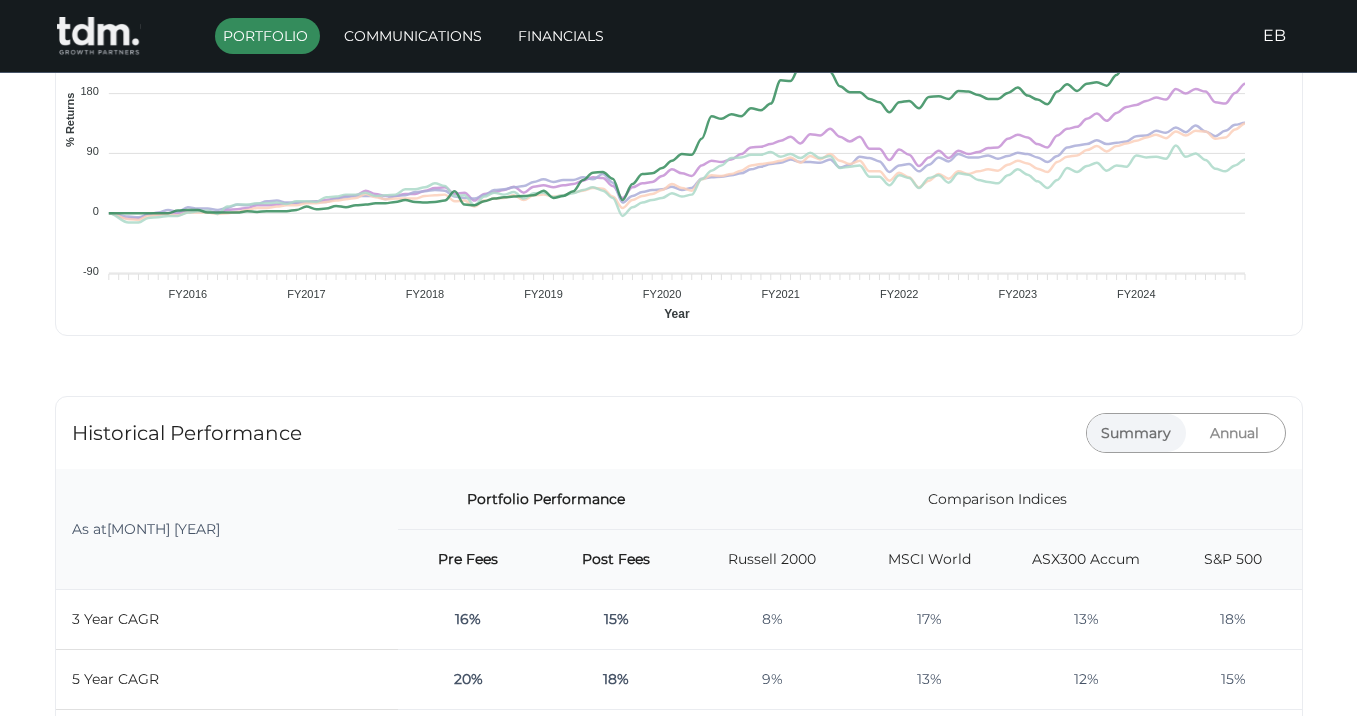 click on "EB" at bounding box center (1275, 36) 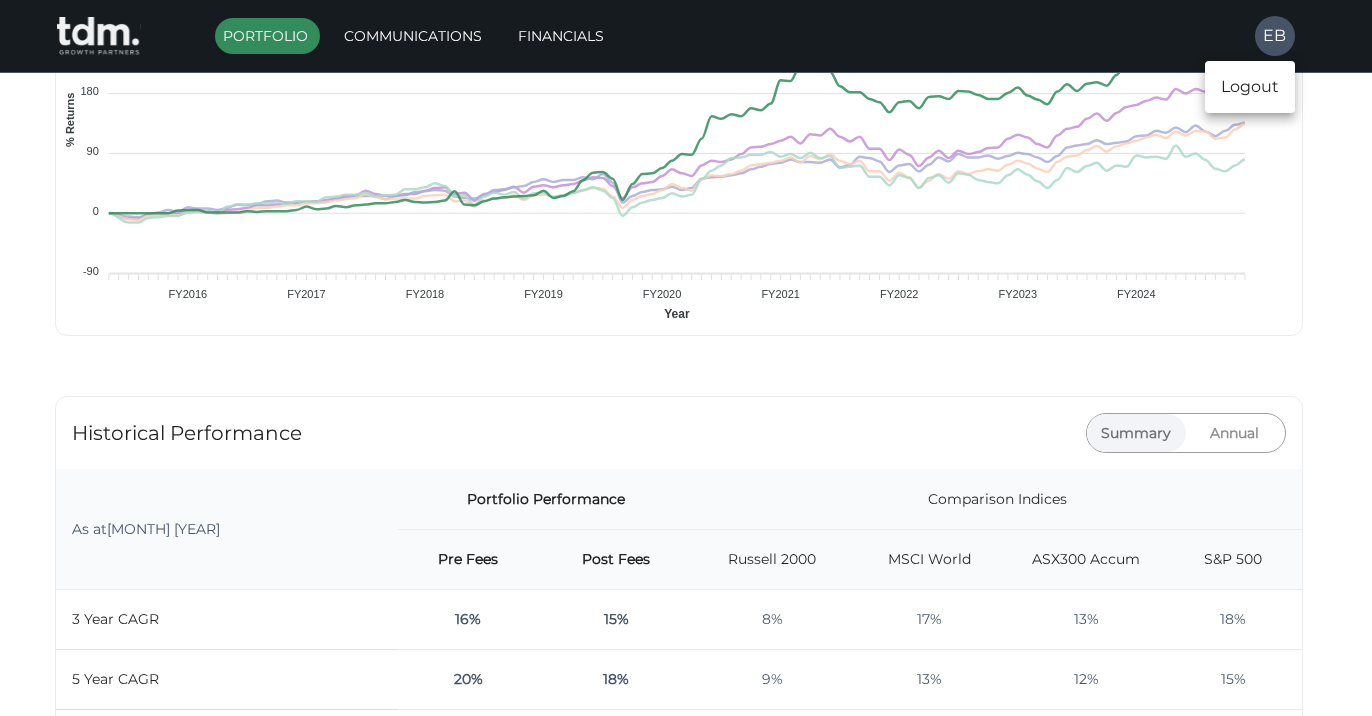 click on "Logout" at bounding box center [1250, 87] 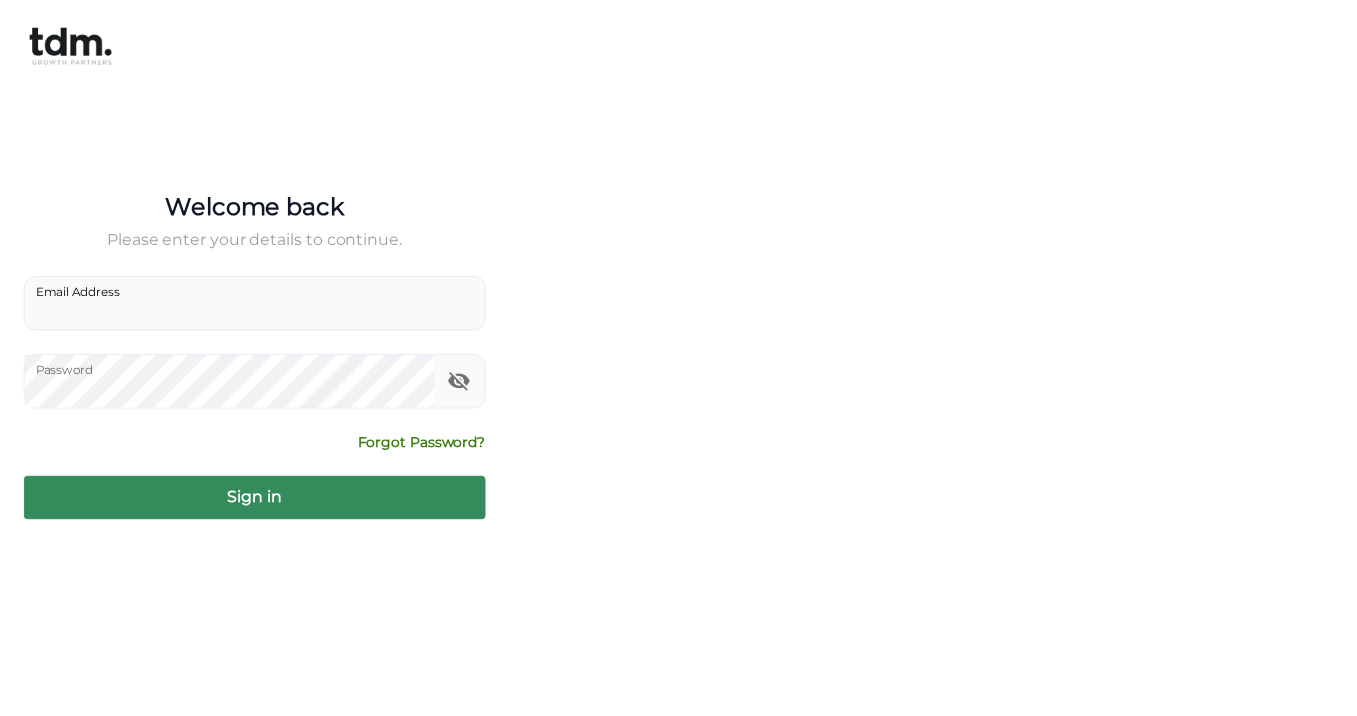 scroll, scrollTop: 0, scrollLeft: 0, axis: both 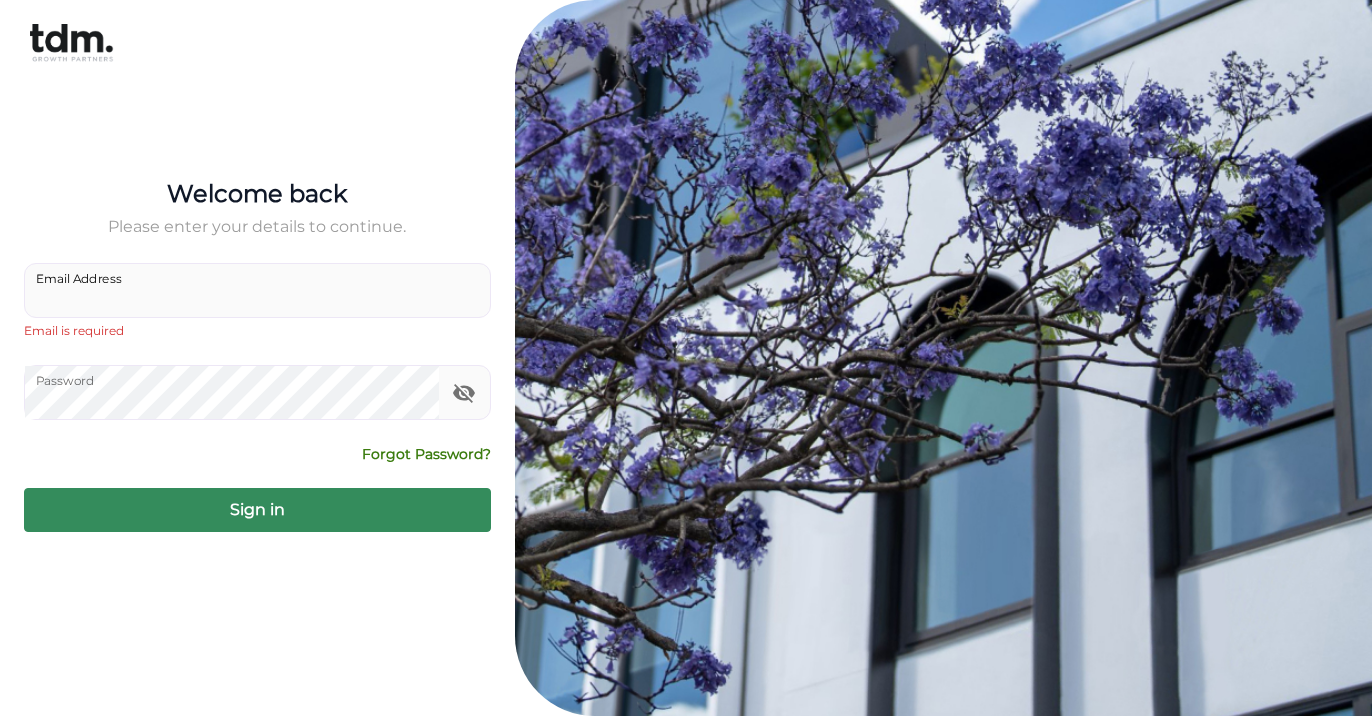 click on "Email Address" at bounding box center [257, 290] 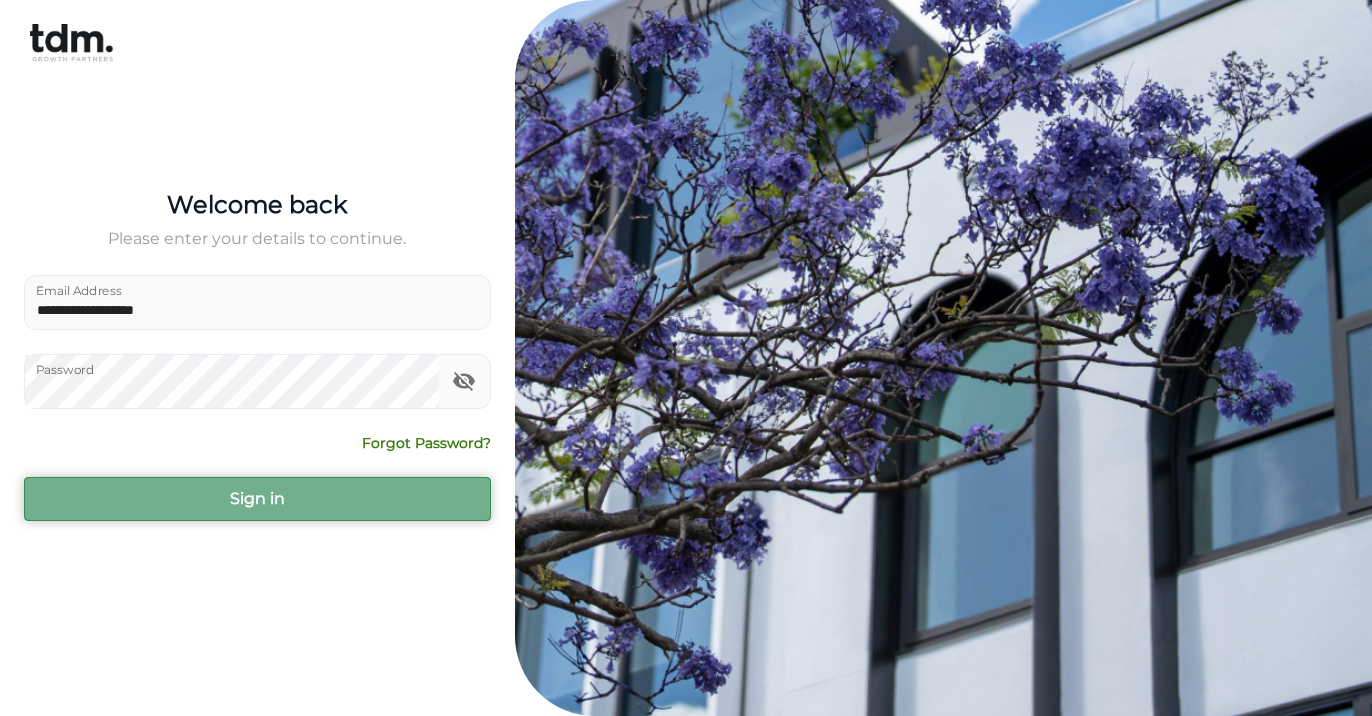 click on "Sign in" at bounding box center (257, 499) 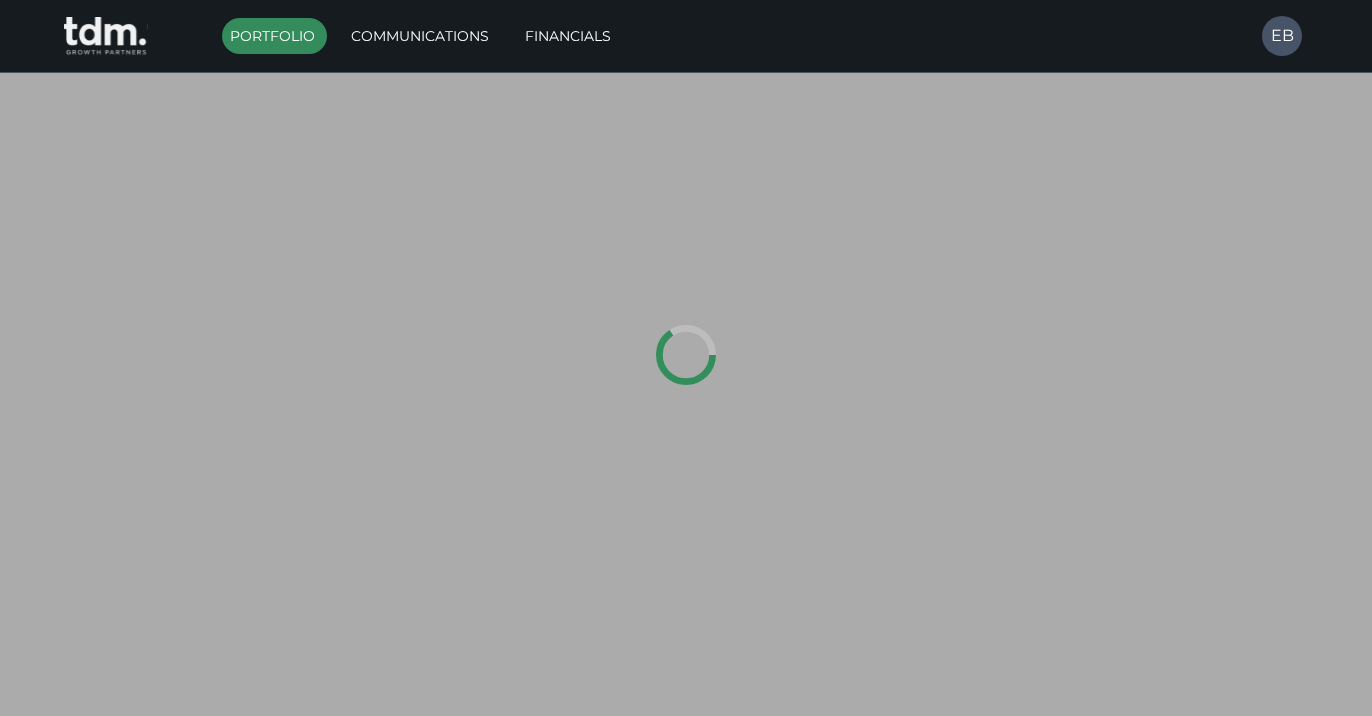 type on "*********" 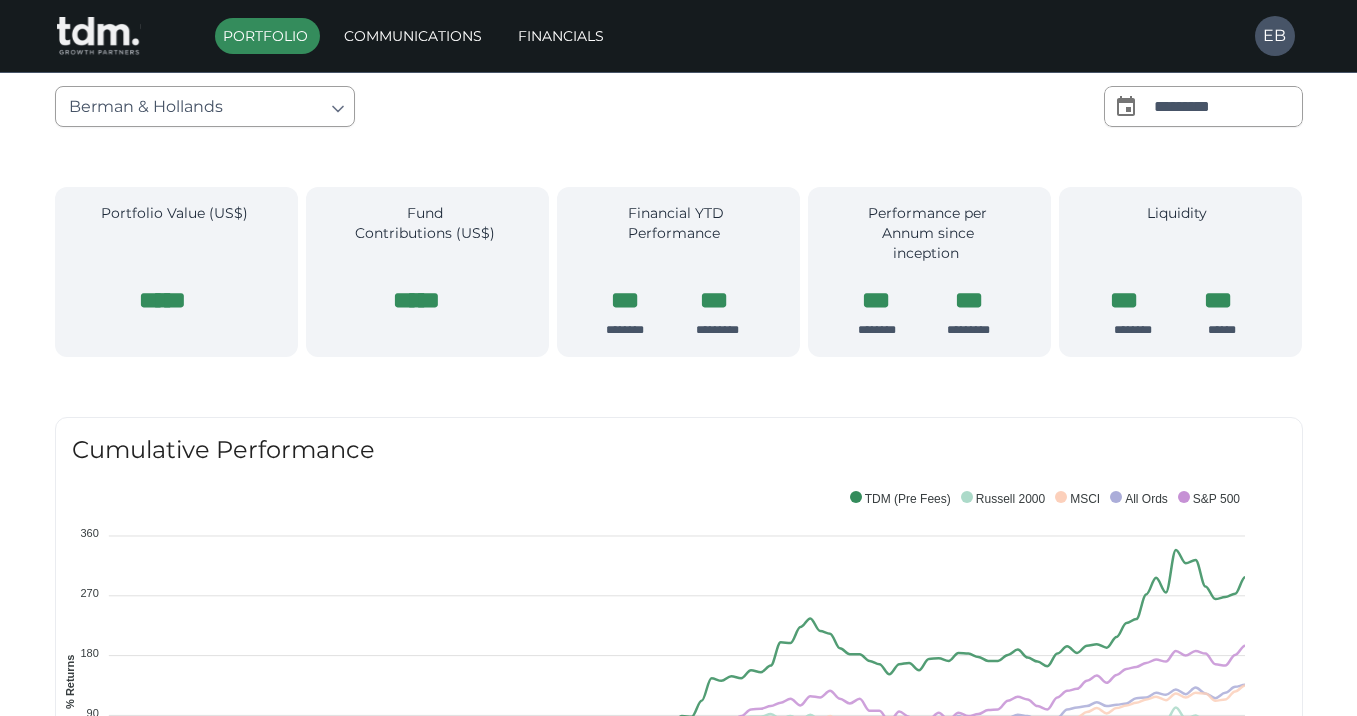 scroll, scrollTop: 43, scrollLeft: 0, axis: vertical 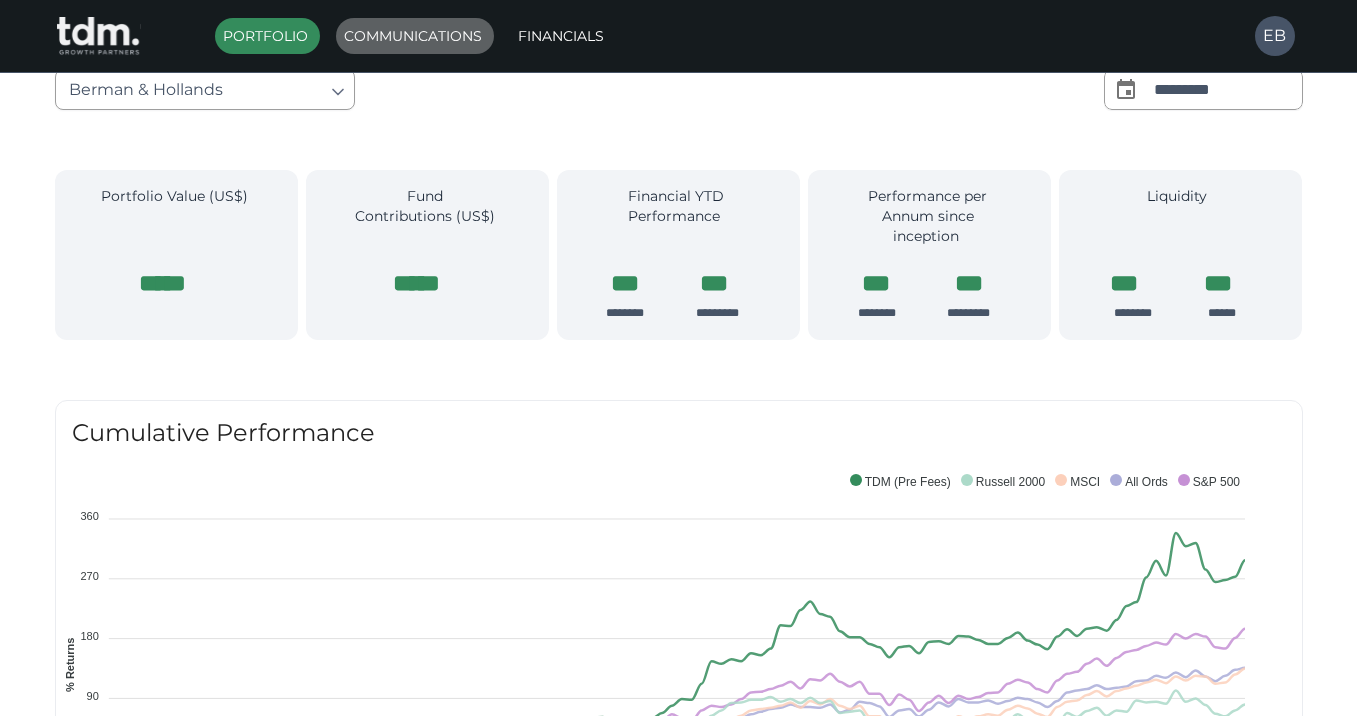 click on "Communications" at bounding box center (415, 36) 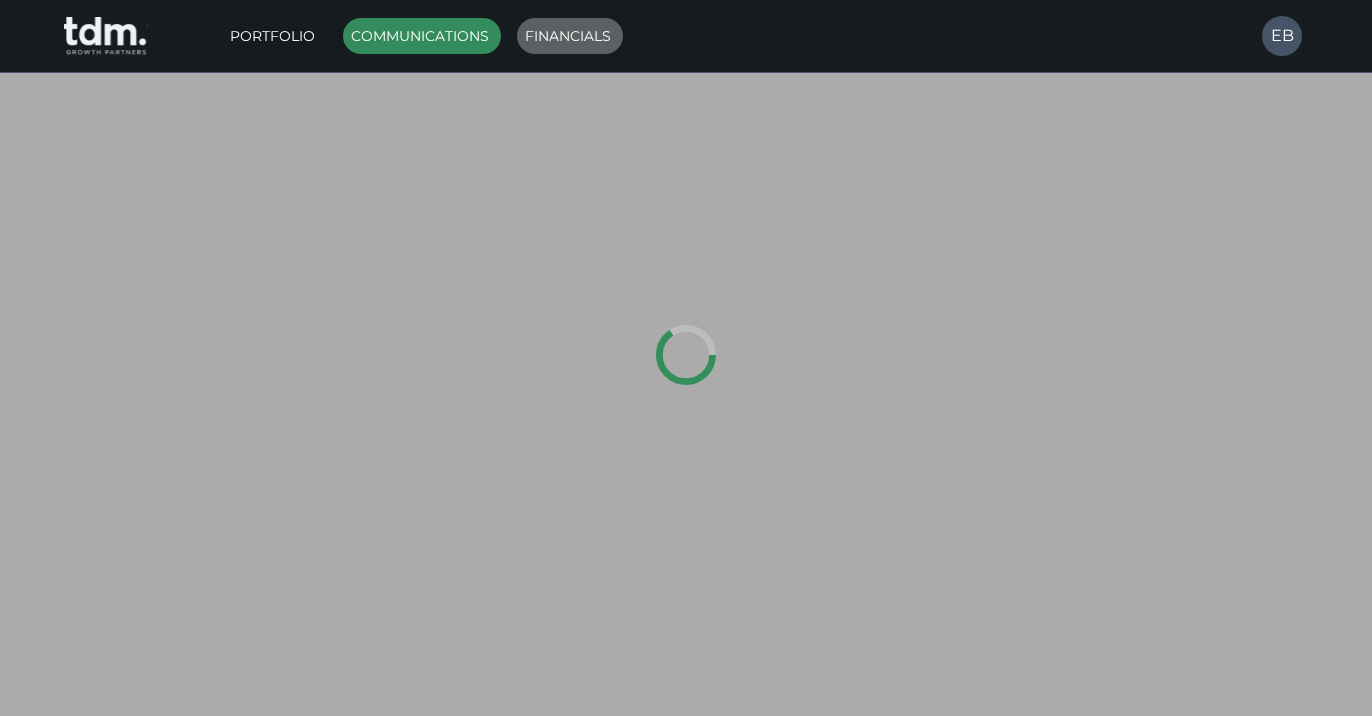 click on "Financials" at bounding box center [570, 36] 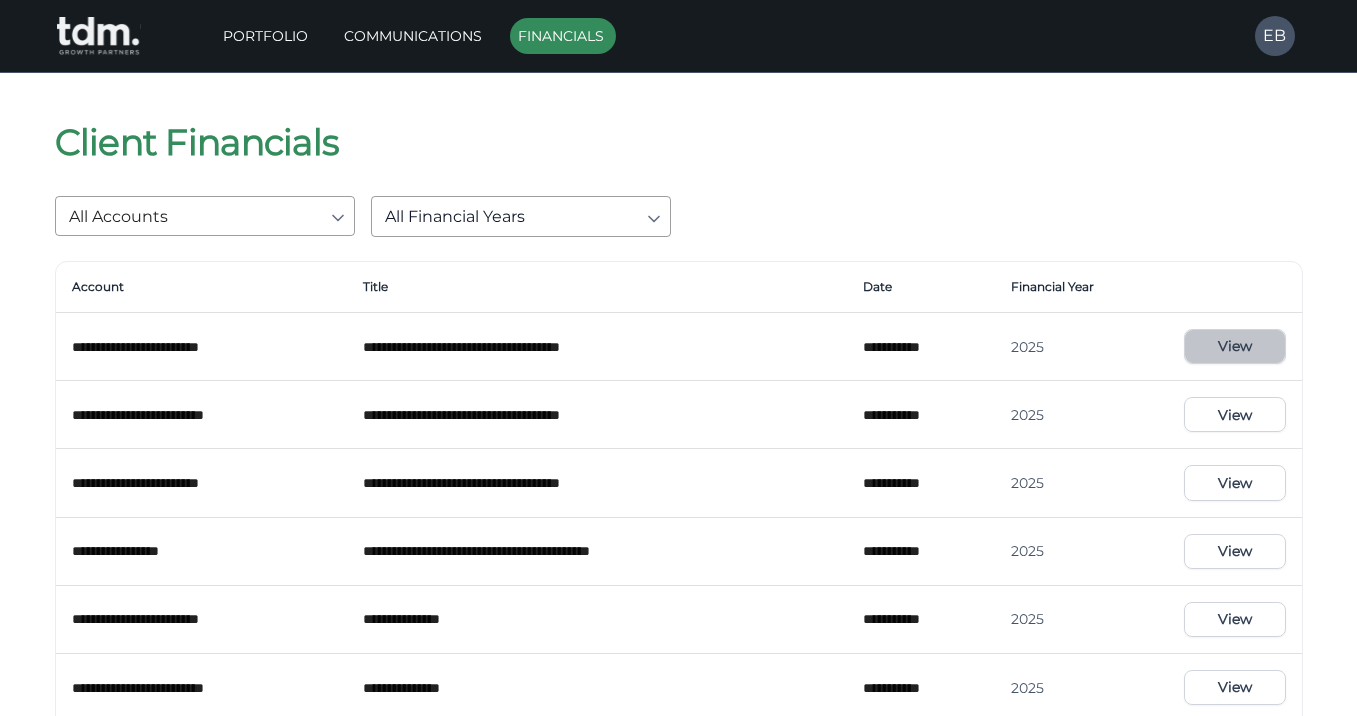 click on "View" at bounding box center (1234, 346) 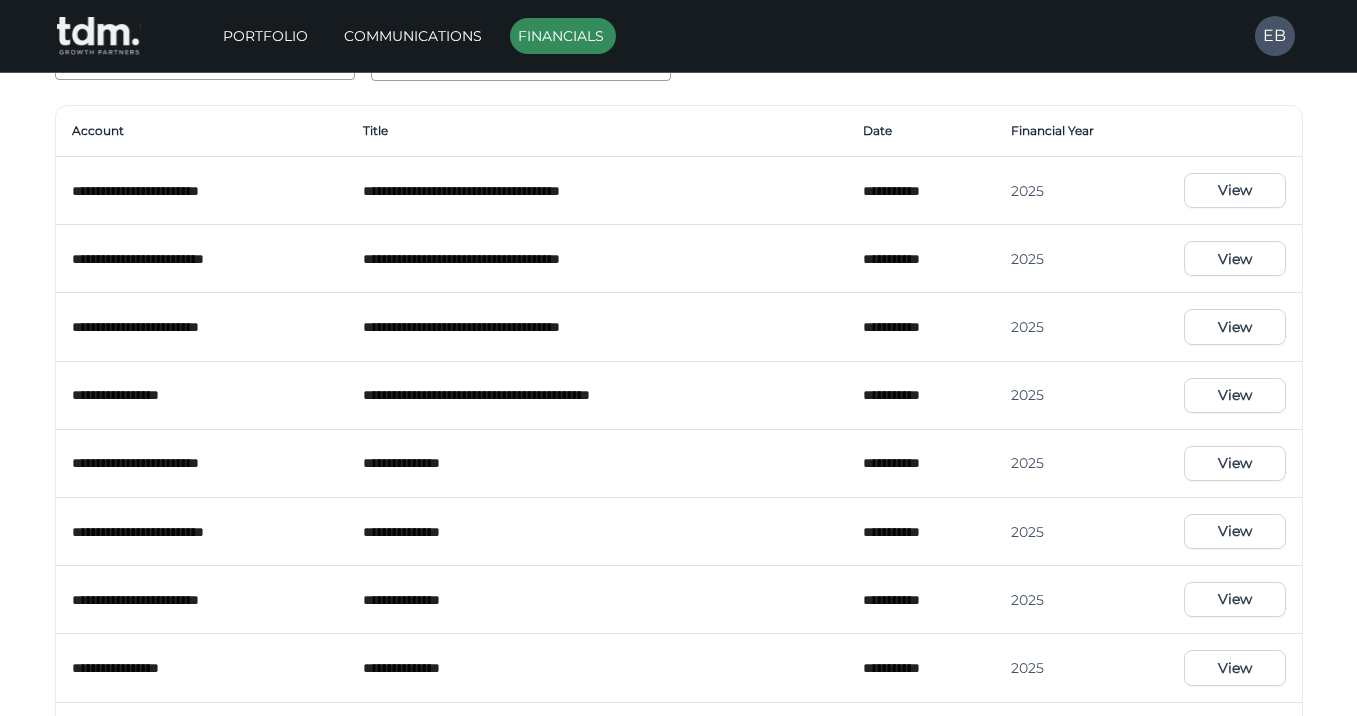 scroll, scrollTop: 206, scrollLeft: 0, axis: vertical 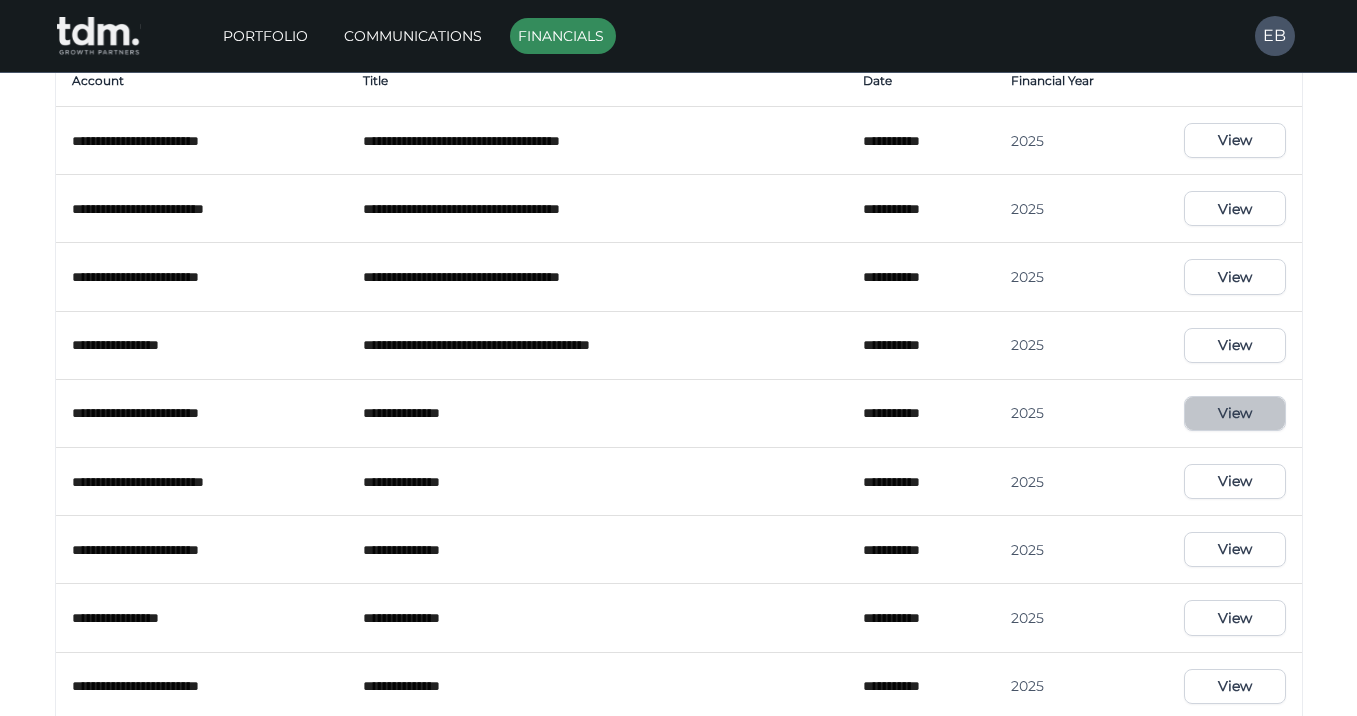 click on "View" at bounding box center [1234, 413] 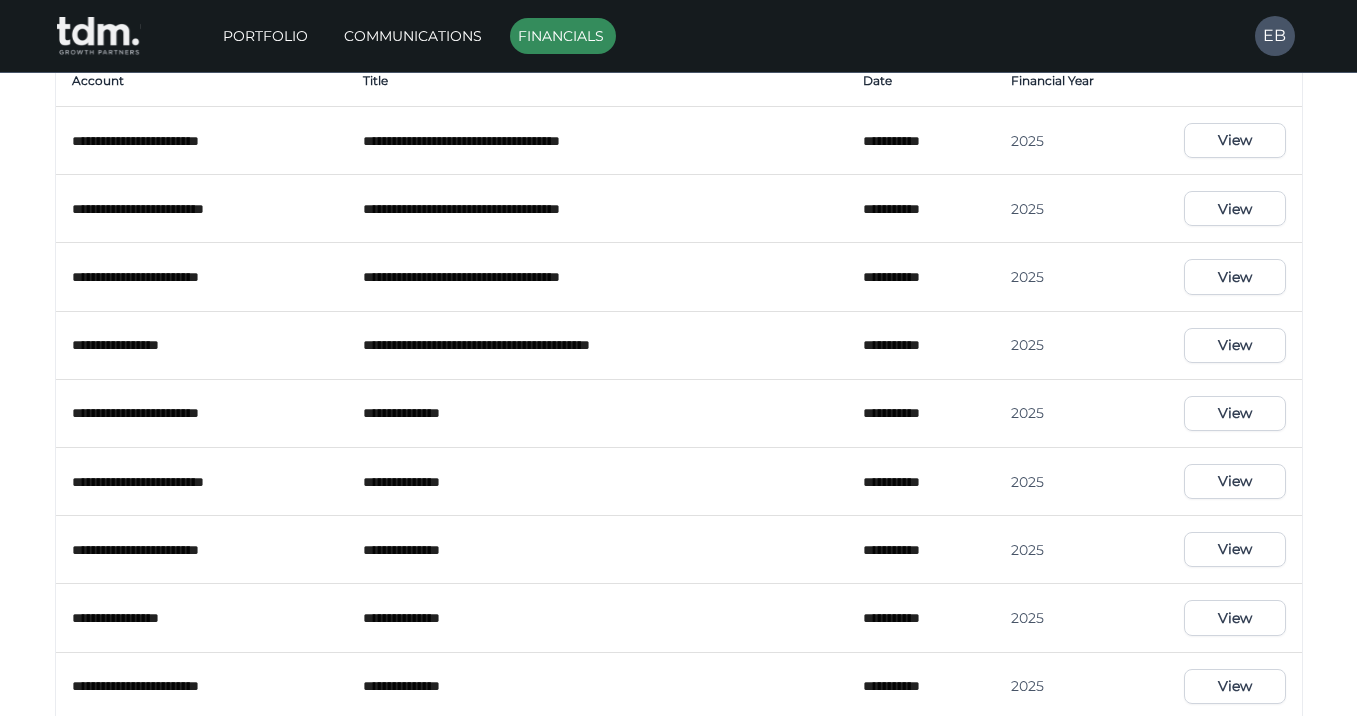 click on "View" at bounding box center [1234, 617] 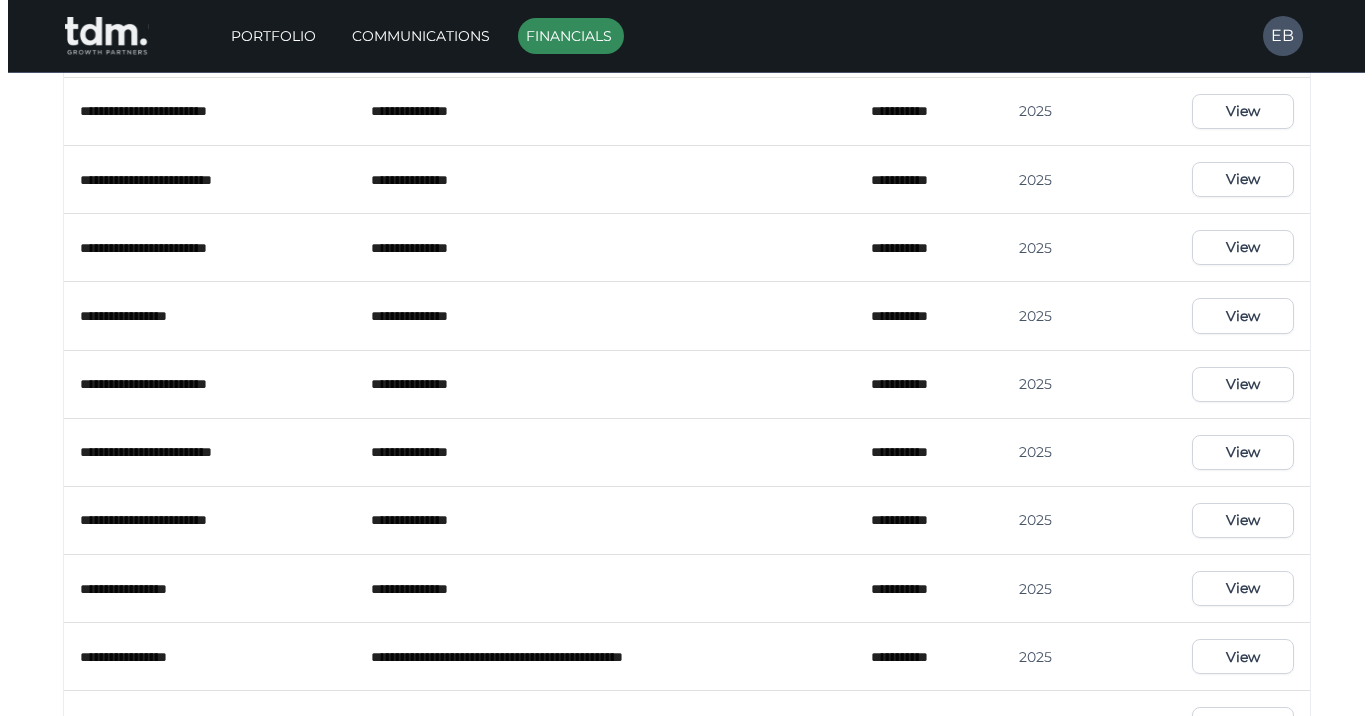 scroll, scrollTop: 516, scrollLeft: 0, axis: vertical 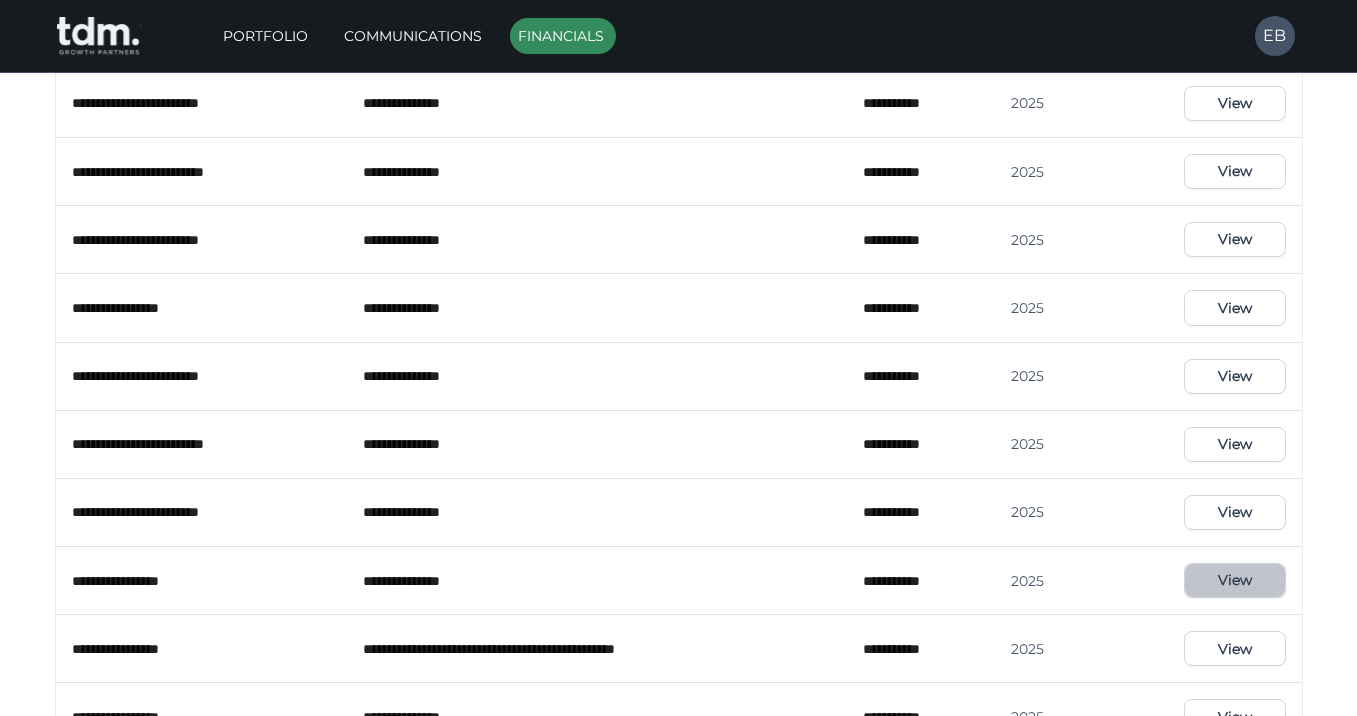 click on "View" at bounding box center (1234, 580) 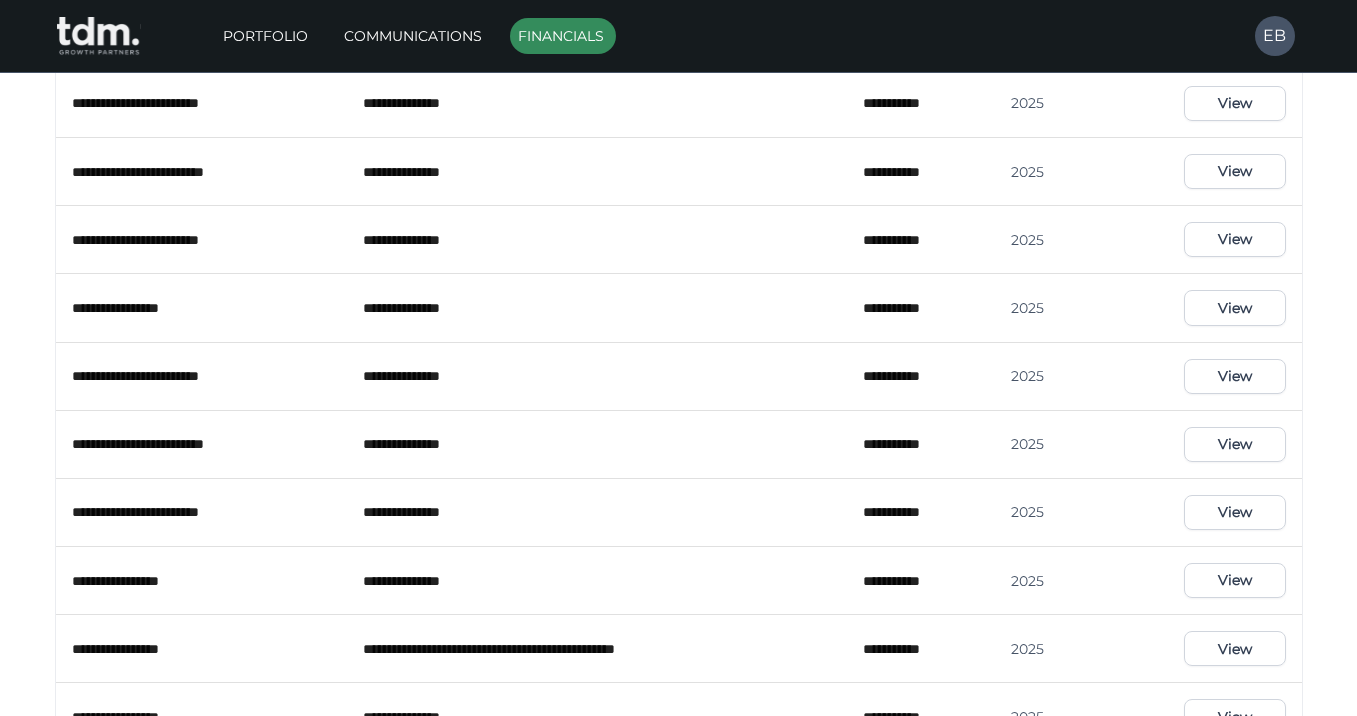 click on "View" at bounding box center (1234, 648) 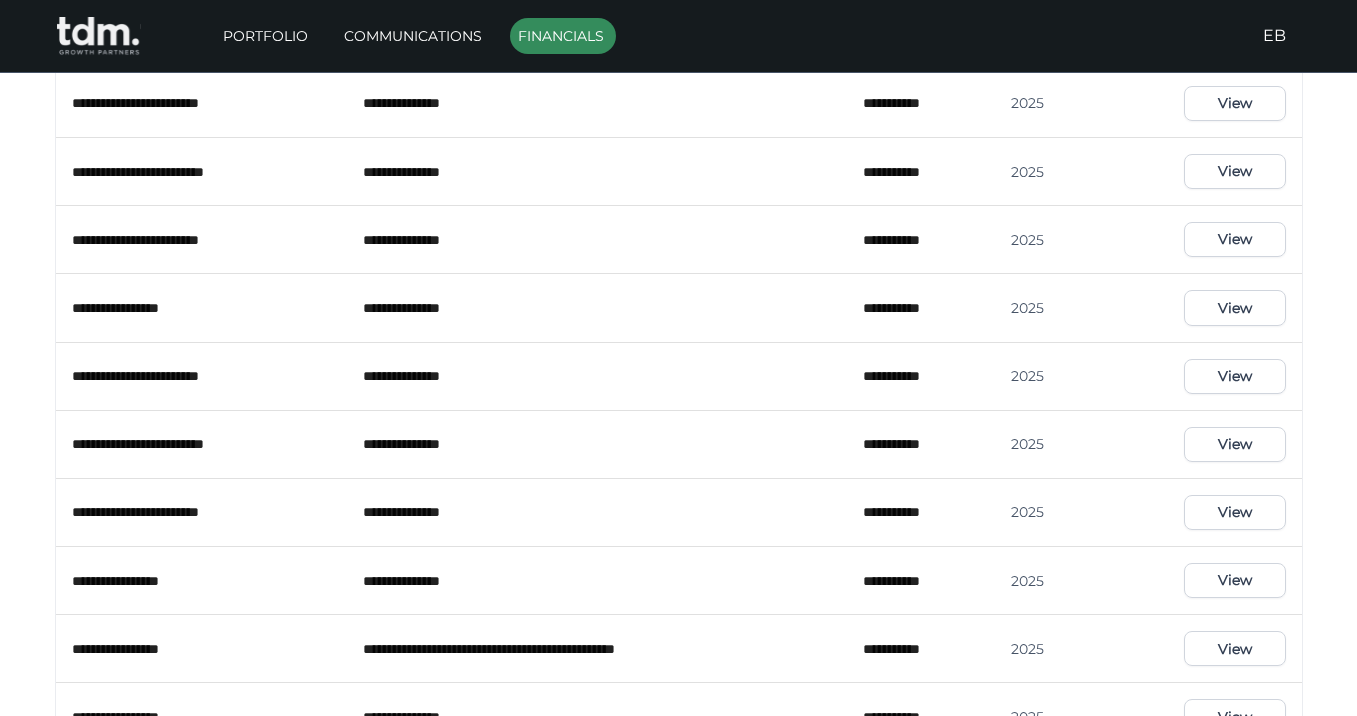 click on "EB" at bounding box center [1275, 36] 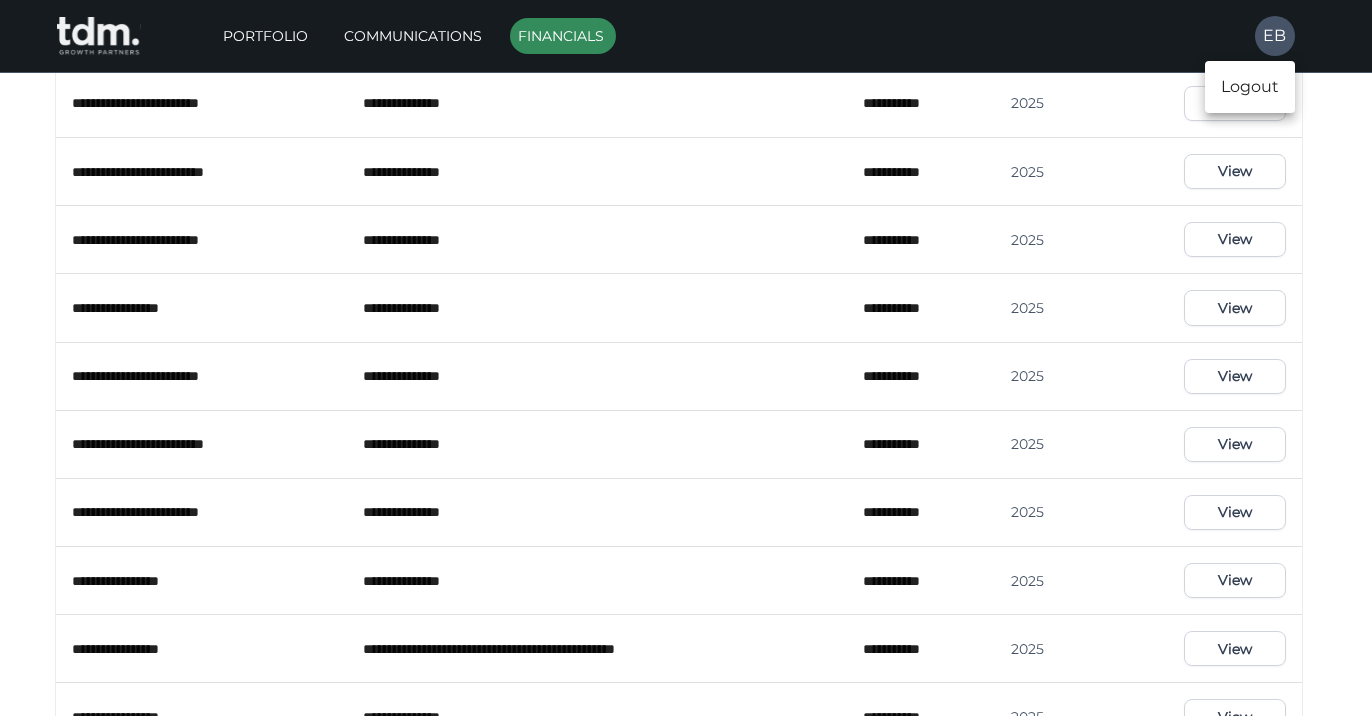 click on "Logout" at bounding box center (1250, 87) 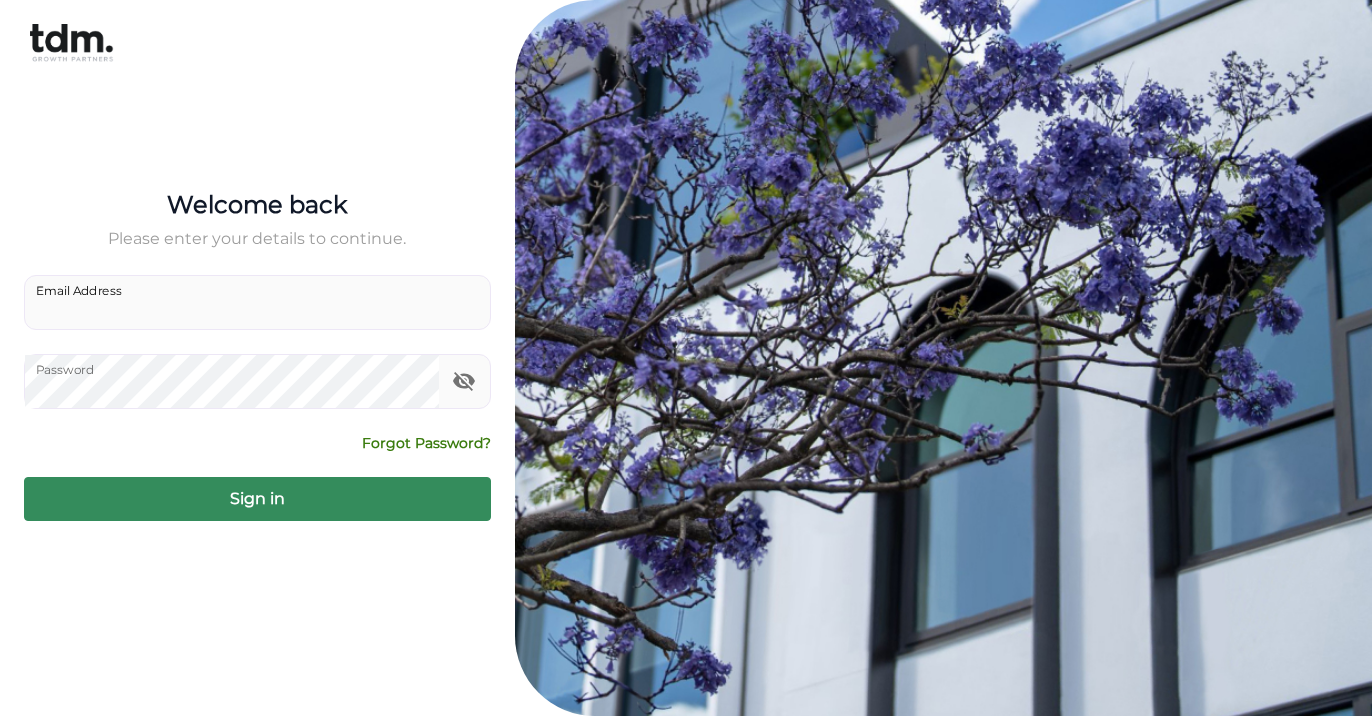 scroll, scrollTop: 0, scrollLeft: 0, axis: both 